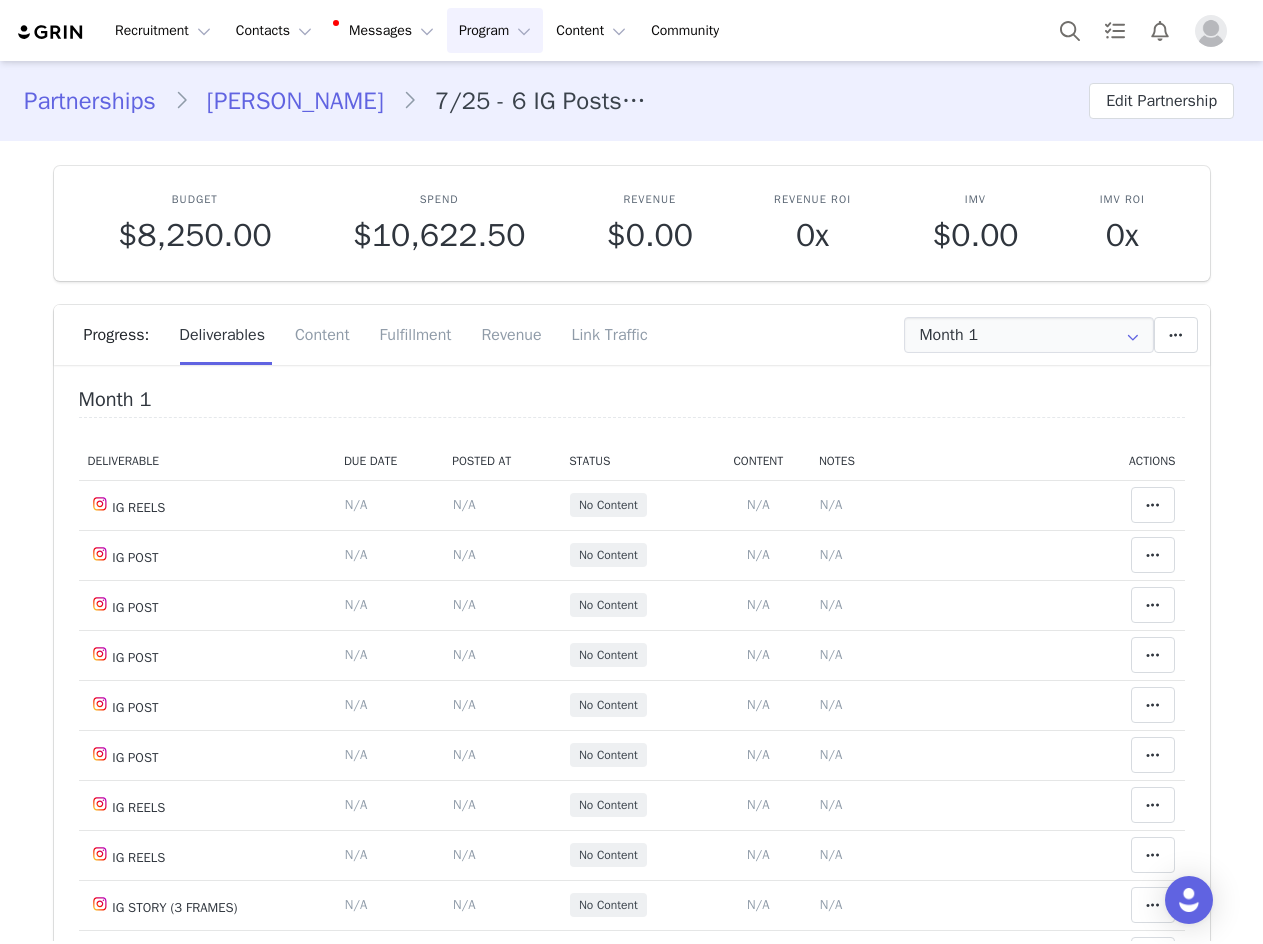 scroll, scrollTop: 0, scrollLeft: 0, axis: both 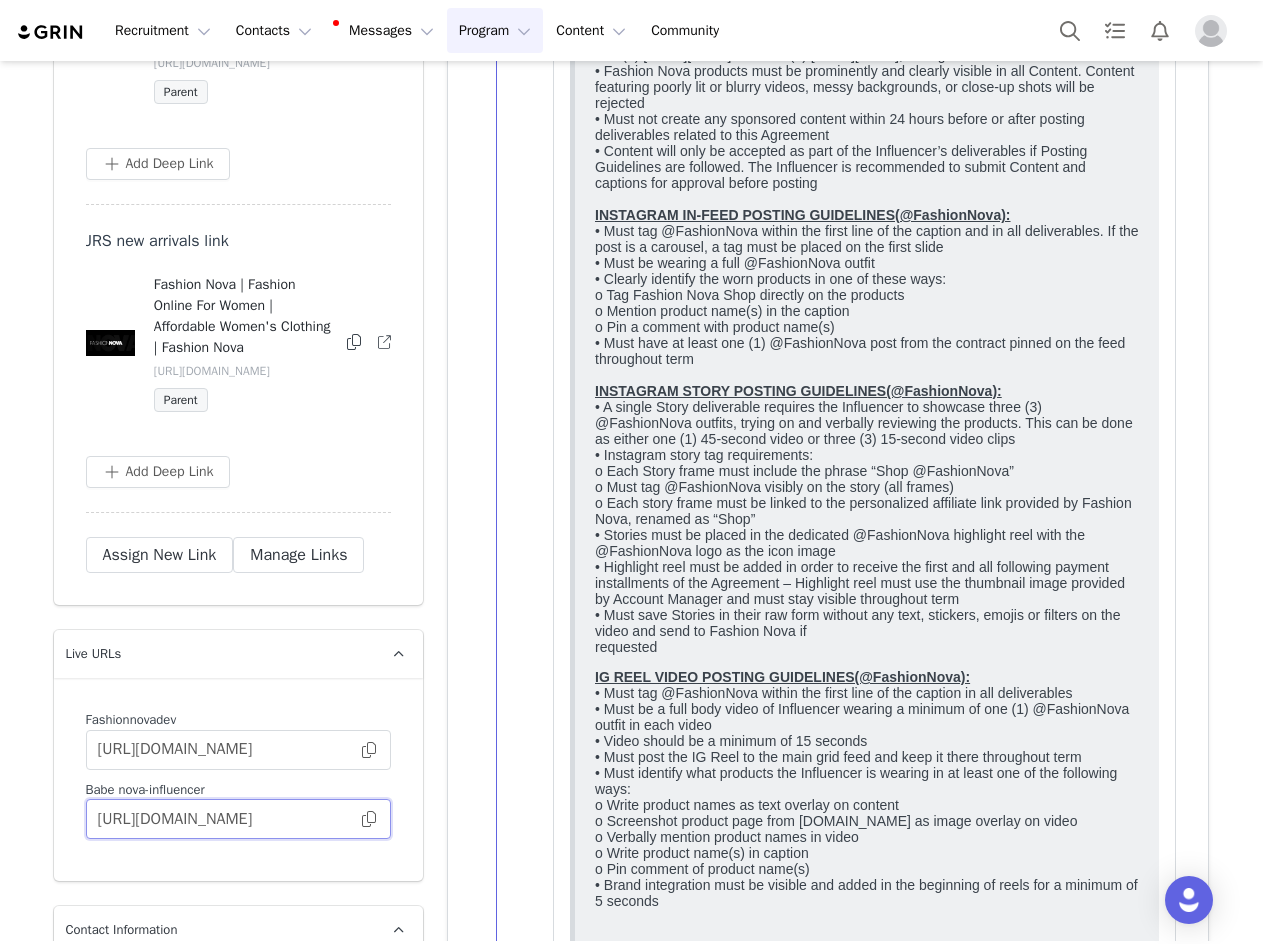 click on "[URL][DOMAIN_NAME]" at bounding box center (238, 819) 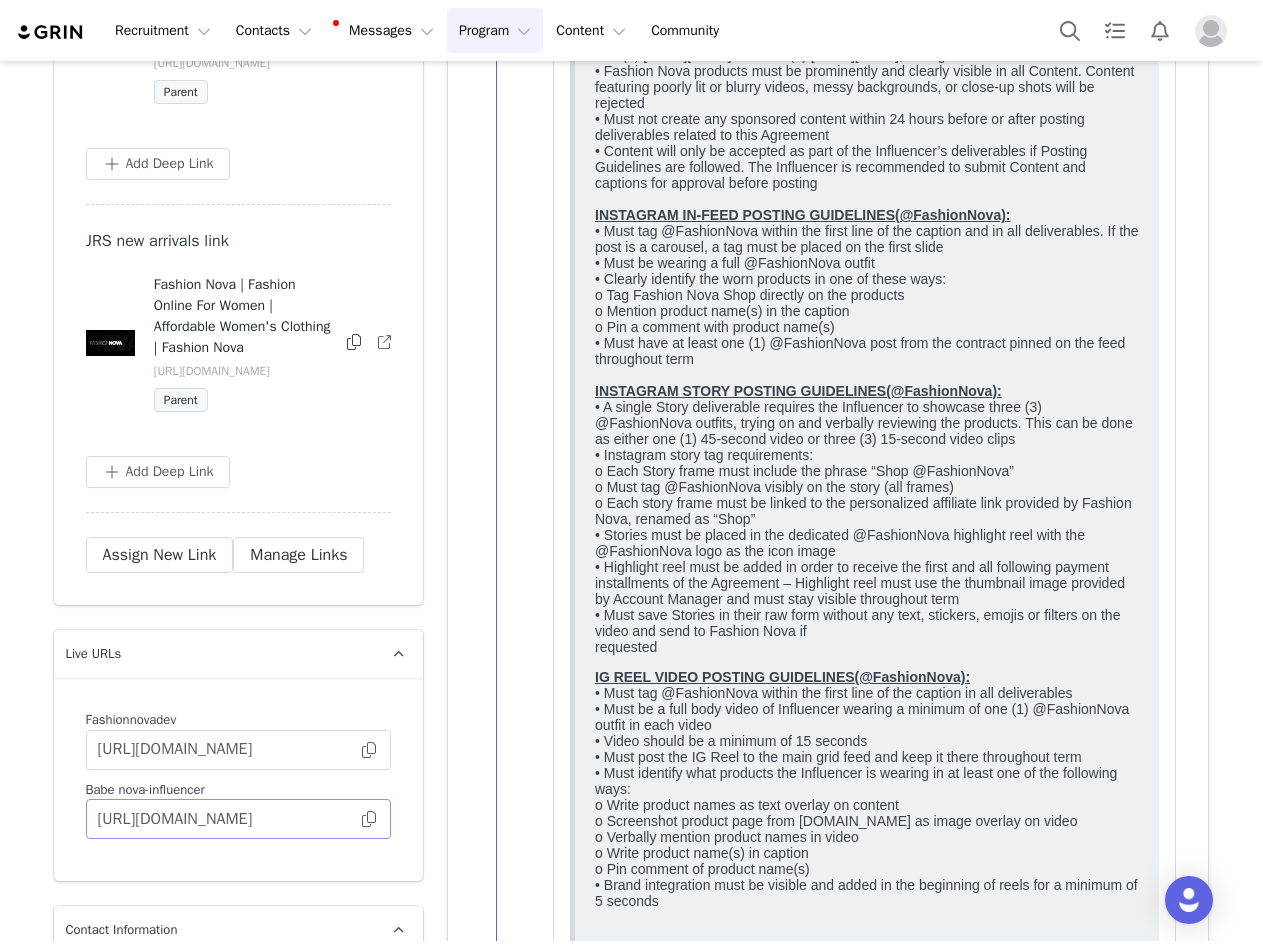 click at bounding box center [369, 819] 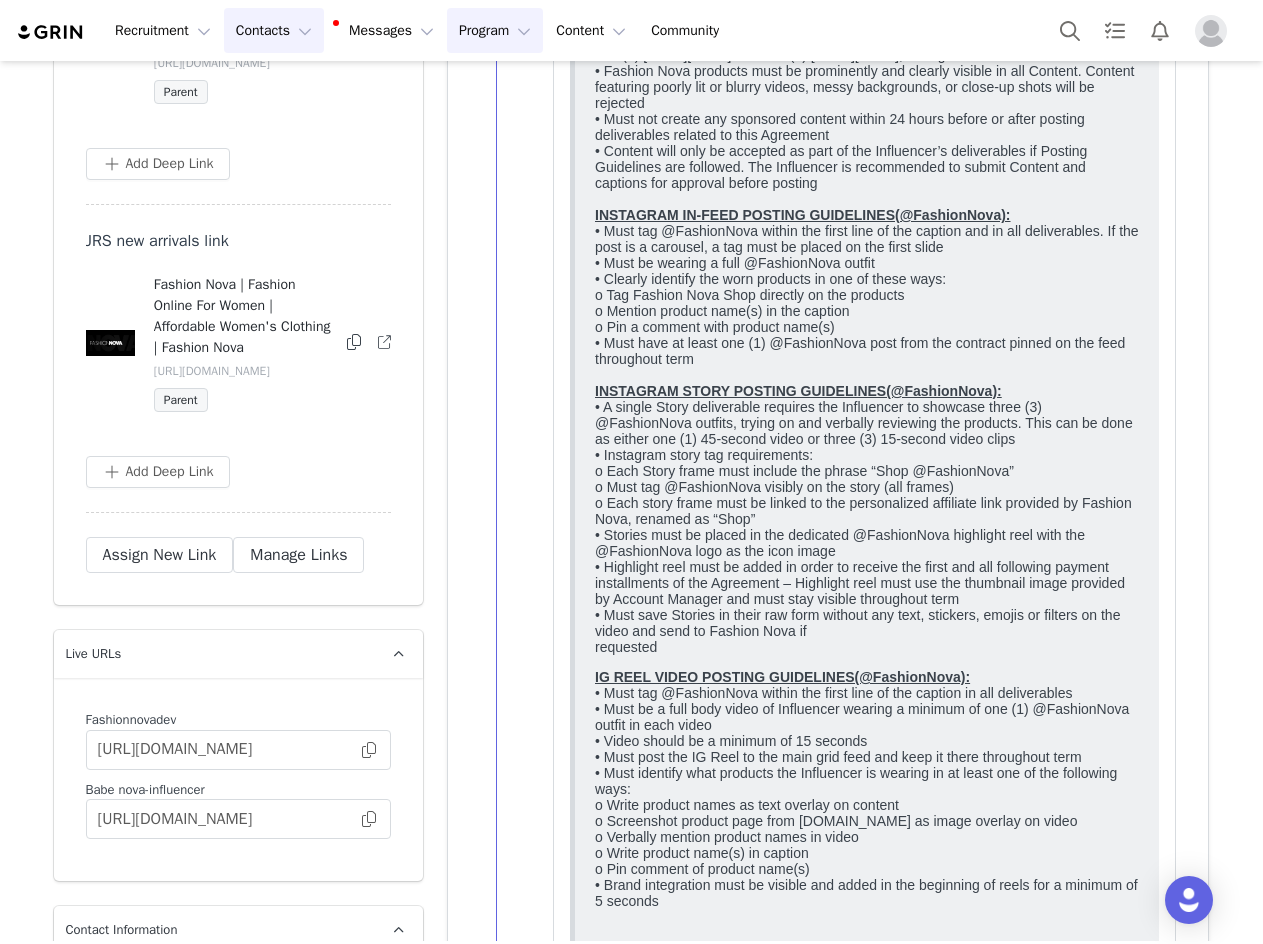 click on "Contacts Contacts" at bounding box center [274, 30] 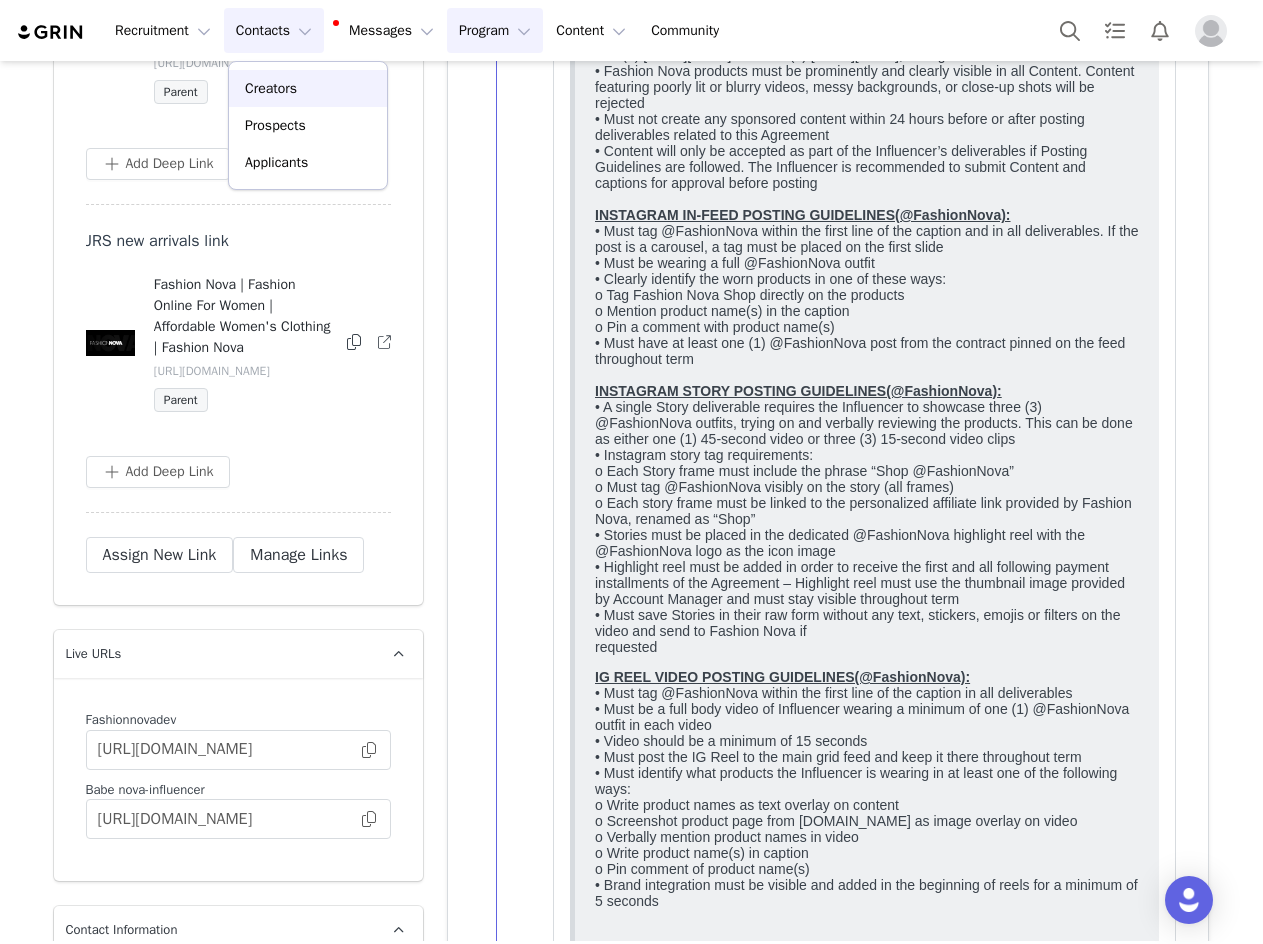 click on "Creators" at bounding box center [308, 88] 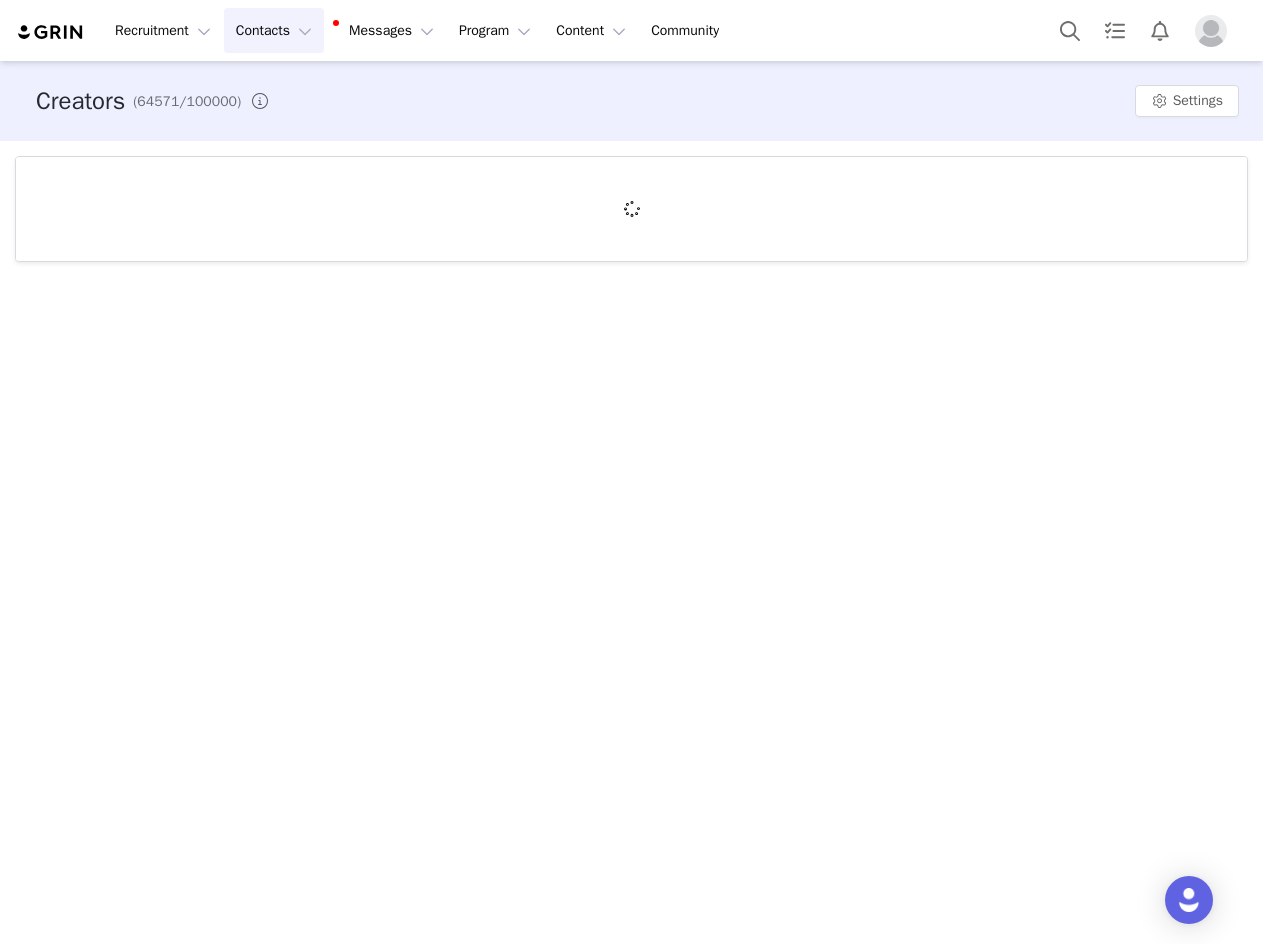 scroll, scrollTop: 0, scrollLeft: 0, axis: both 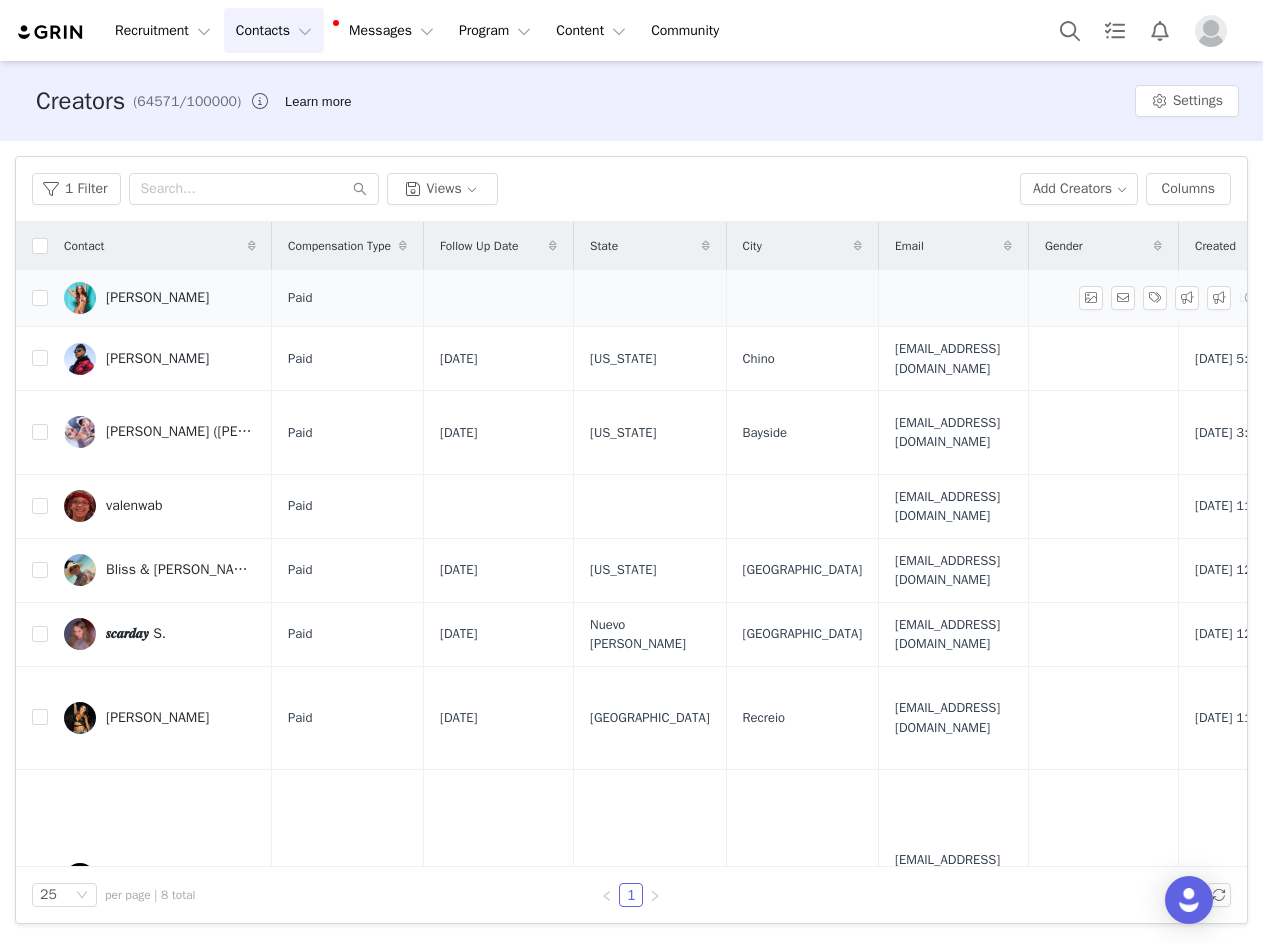click on "[PERSON_NAME]" at bounding box center [157, 298] 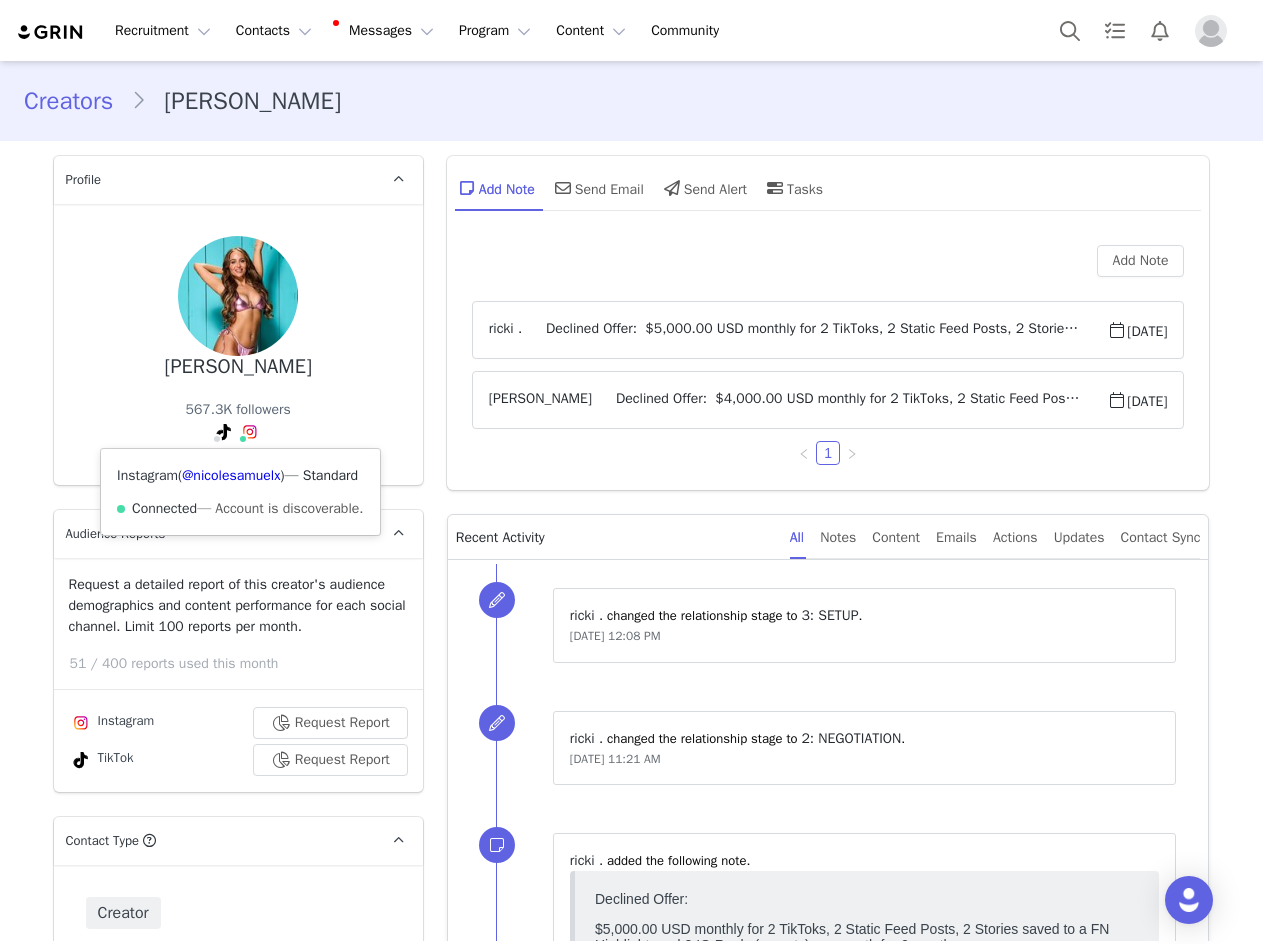 scroll, scrollTop: 0, scrollLeft: 0, axis: both 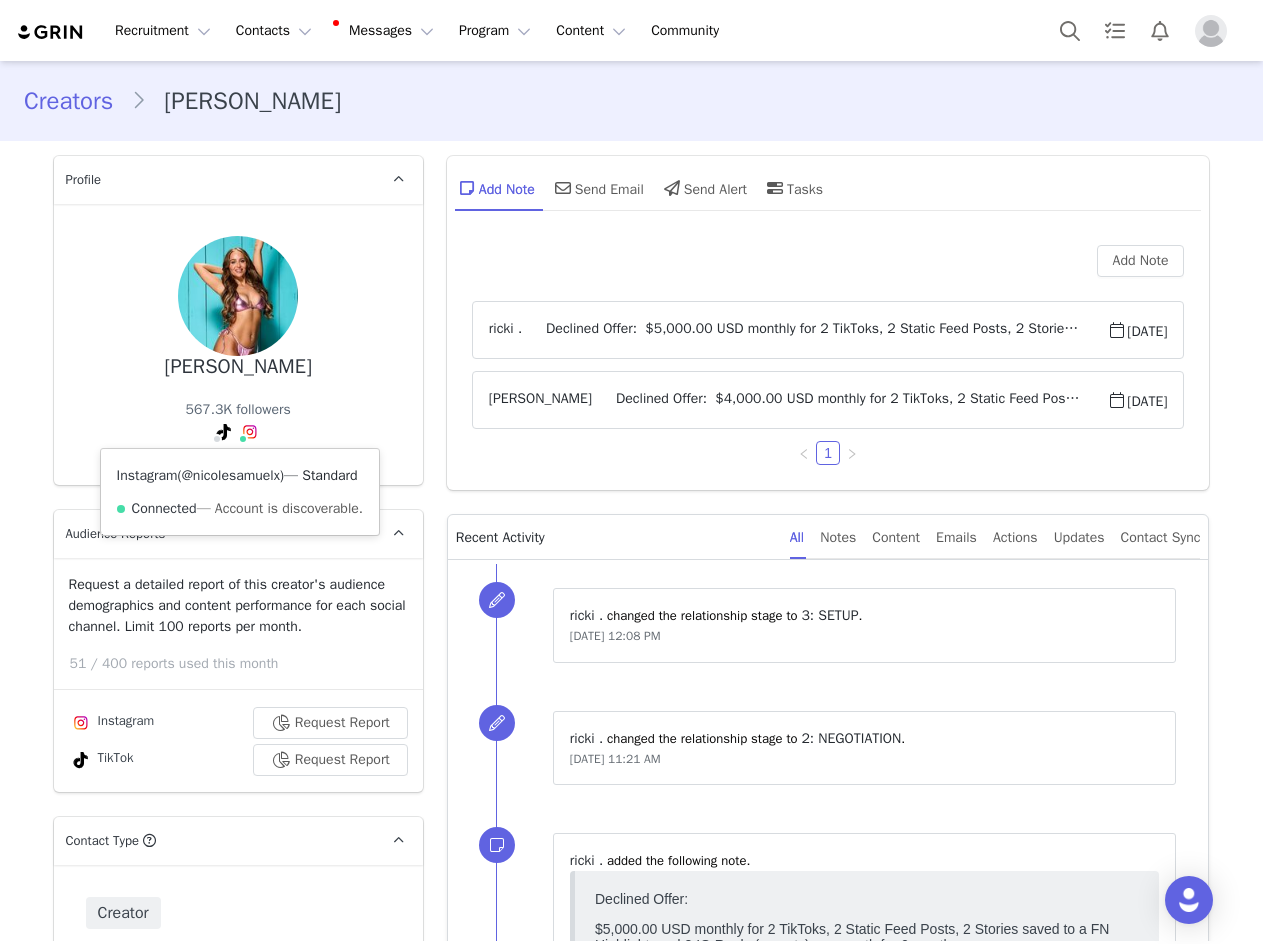 click on "@nicolesamuelx" at bounding box center (231, 475) 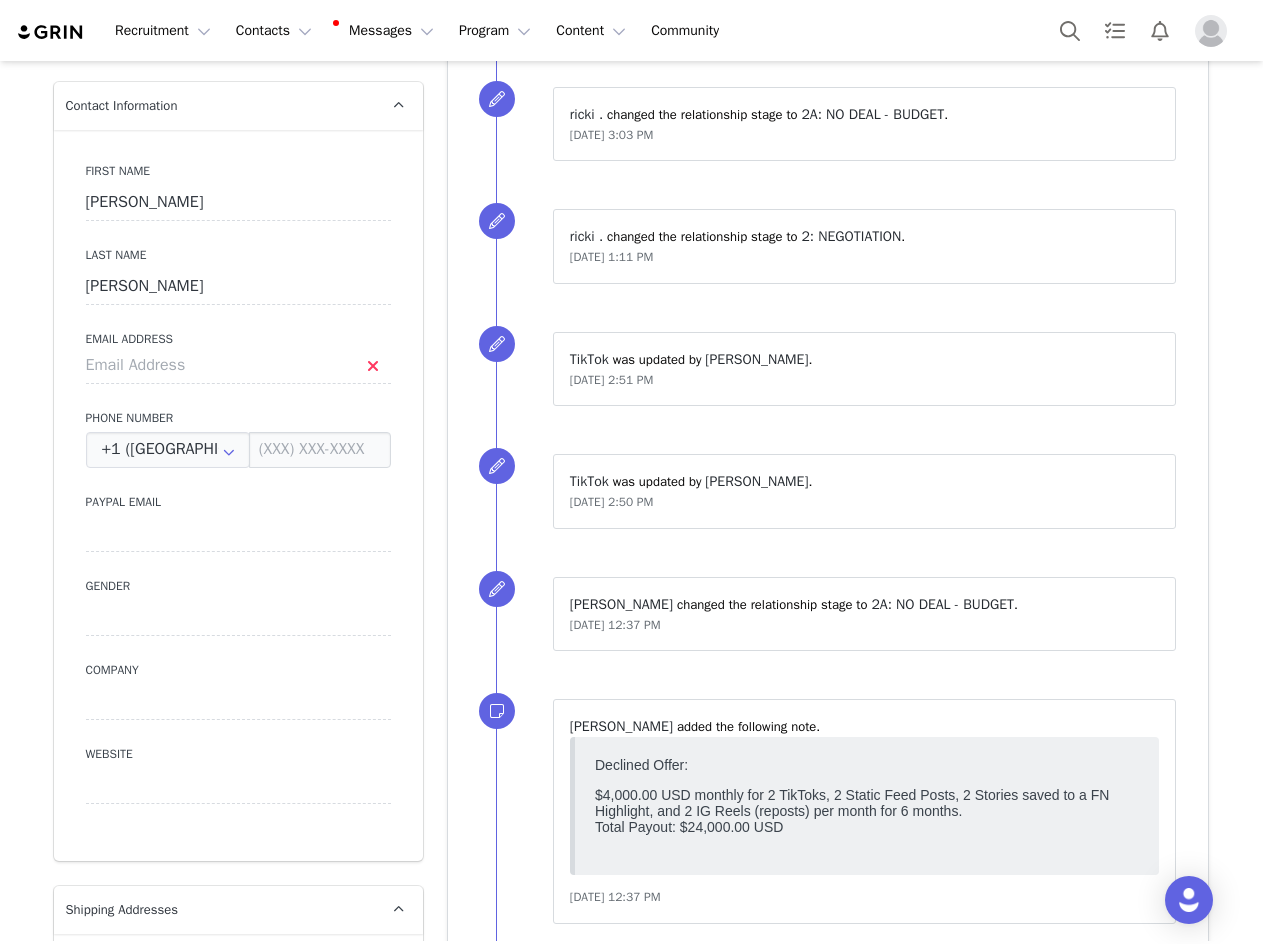 scroll, scrollTop: 1000, scrollLeft: 0, axis: vertical 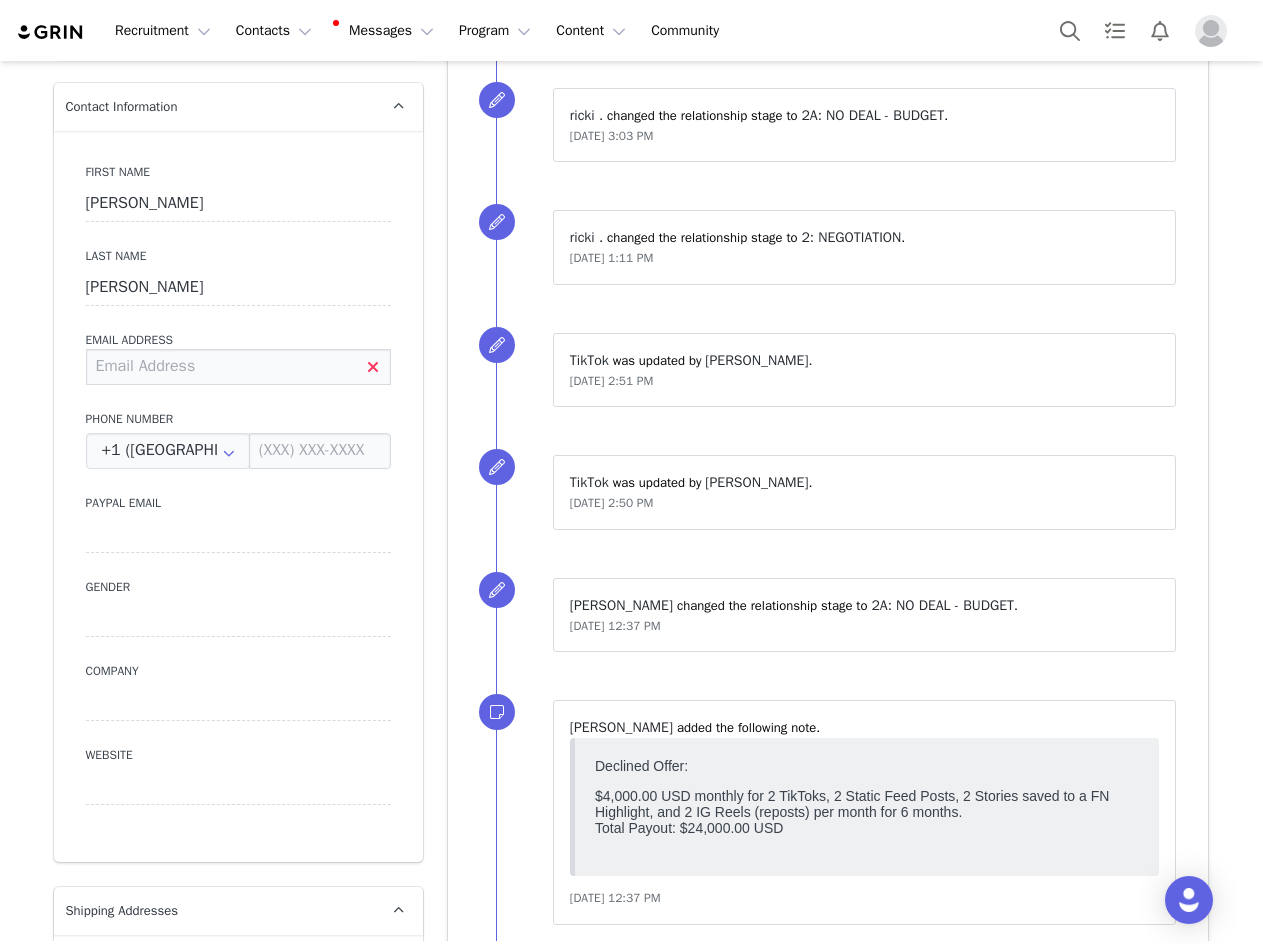 click at bounding box center [238, 367] 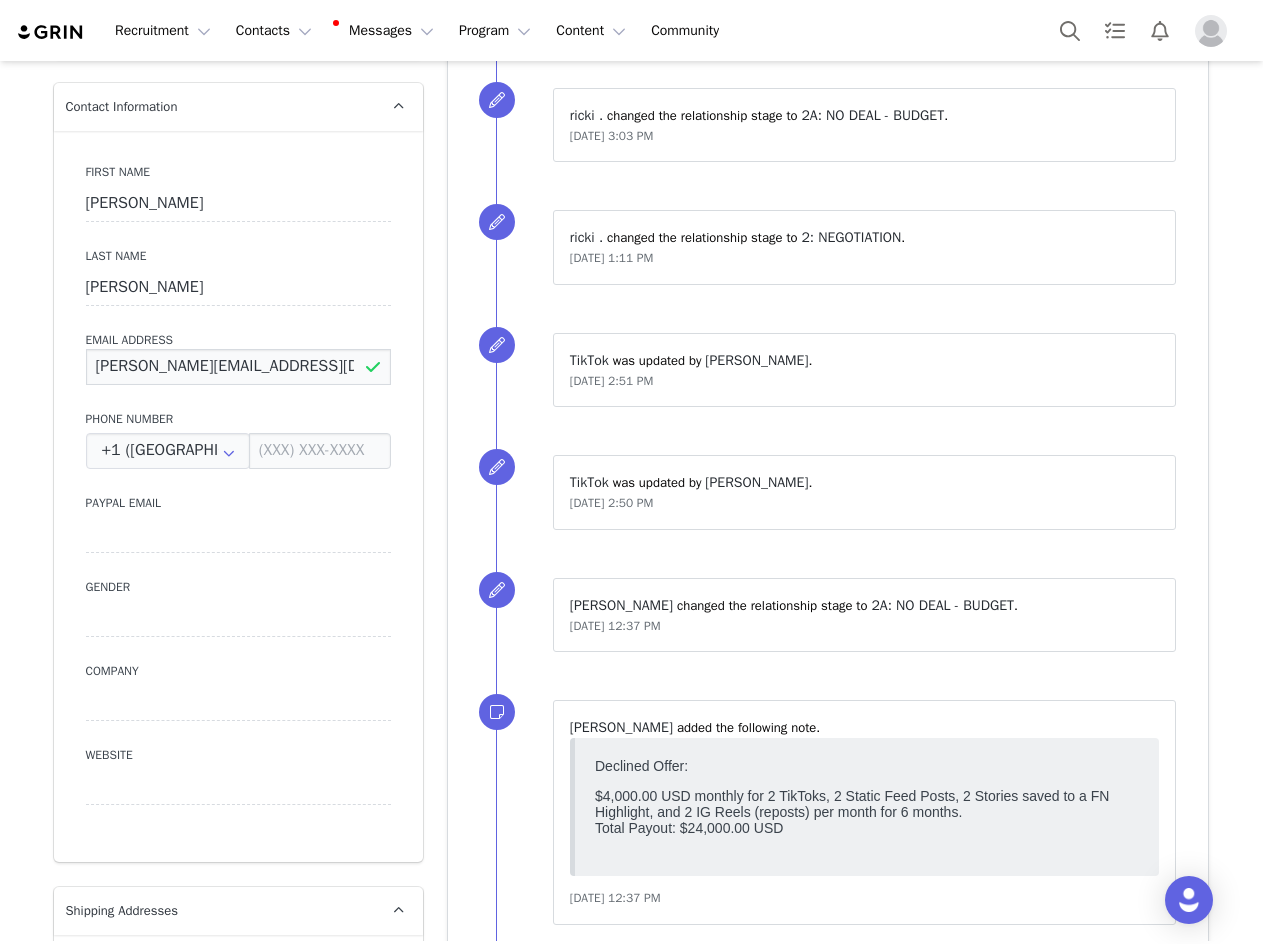 type on "[PERSON_NAME][EMAIL_ADDRESS][DOMAIN_NAME]" 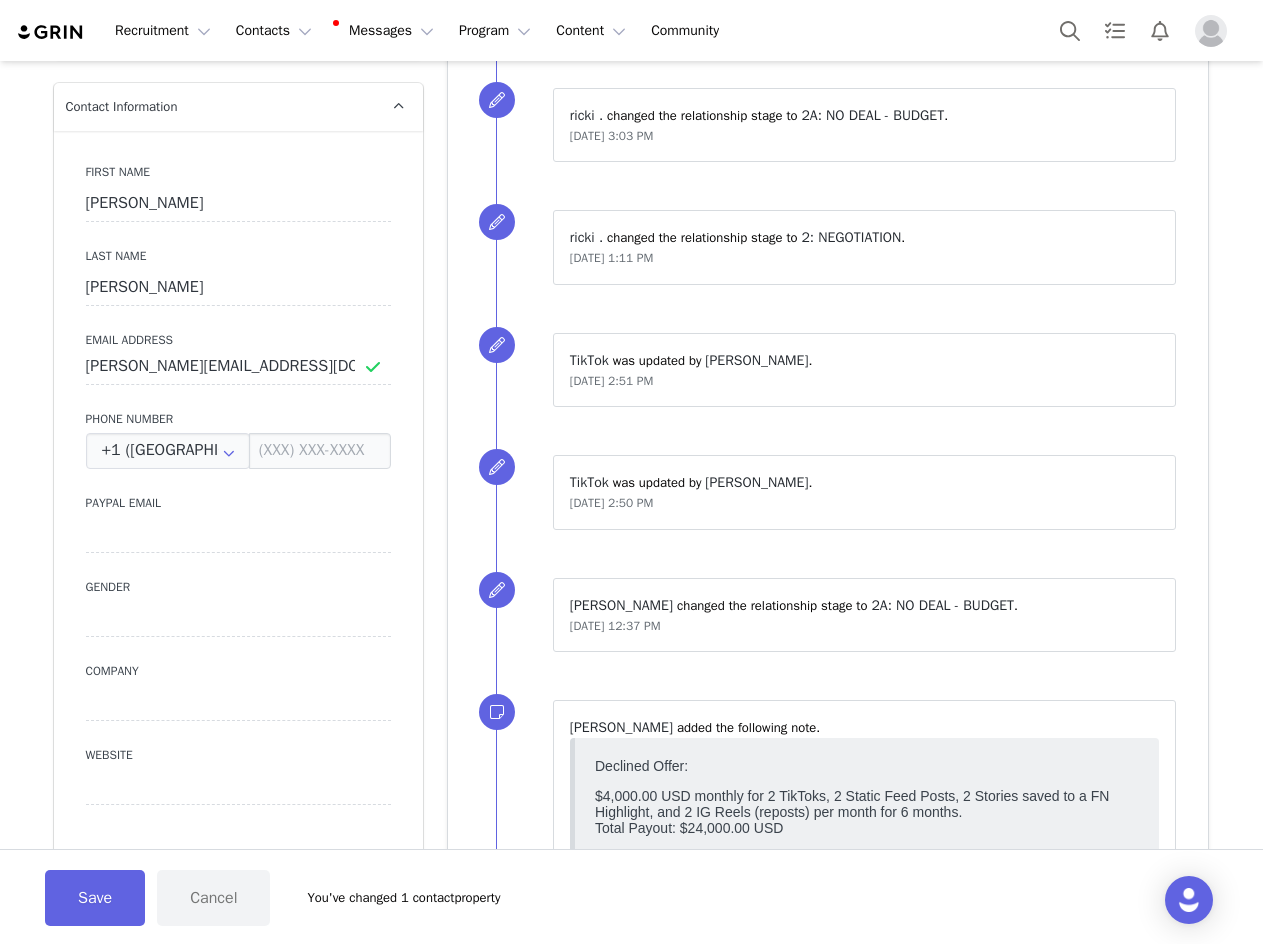 click on "First Name  [PERSON_NAME]  Last Name  [PERSON_NAME] Address [PERSON_NAME][EMAIL_ADDRESS][DOMAIN_NAME]  Phone Number  +1 ([GEOGRAPHIC_DATA]) +93 ([GEOGRAPHIC_DATA]) +358 ([GEOGRAPHIC_DATA]) +355 ([GEOGRAPHIC_DATA]) +213 ([GEOGRAPHIC_DATA]) +376 ([GEOGRAPHIC_DATA]) +244 ([GEOGRAPHIC_DATA]) +1264 ([GEOGRAPHIC_DATA]) +1268 ([GEOGRAPHIC_DATA]) +54 ([GEOGRAPHIC_DATA]) +374 ([GEOGRAPHIC_DATA]) +297 ([GEOGRAPHIC_DATA]) +61 ([GEOGRAPHIC_DATA]) +43 ([GEOGRAPHIC_DATA]) +994 ([GEOGRAPHIC_DATA]) +1242 ([GEOGRAPHIC_DATA]) +973 ([GEOGRAPHIC_DATA]) +880 ([GEOGRAPHIC_DATA]) +1246 ([GEOGRAPHIC_DATA]) +375 ([GEOGRAPHIC_DATA]) +32 ([GEOGRAPHIC_DATA]) +501 ([GEOGRAPHIC_DATA]) +229 ([GEOGRAPHIC_DATA]) +1441 ([GEOGRAPHIC_DATA]) +975 ([GEOGRAPHIC_DATA]) +591 ([GEOGRAPHIC_DATA]) +599 ([GEOGRAPHIC_DATA]) +387 ([GEOGRAPHIC_DATA]) +267 ([GEOGRAPHIC_DATA]) +0 ([GEOGRAPHIC_DATA]) +55 ([GEOGRAPHIC_DATA]) +673 ([GEOGRAPHIC_DATA]) +359 ([GEOGRAPHIC_DATA]) +226 ([GEOGRAPHIC_DATA]) +257 ([GEOGRAPHIC_DATA]) +855 ([GEOGRAPHIC_DATA]) +1 ([GEOGRAPHIC_DATA]) +238 ([GEOGRAPHIC_DATA]) +1345 ([GEOGRAPHIC_DATA]) +236 ([GEOGRAPHIC_DATA]) +235 ([GEOGRAPHIC_DATA]) +56 ([GEOGRAPHIC_DATA]) +86 ([GEOGRAPHIC_DATA]) +61 ([GEOGRAPHIC_DATA]) +672 ([GEOGRAPHIC_DATA]) +57 ([GEOGRAPHIC_DATA]) +269 ([GEOGRAPHIC_DATA]) +242 ([GEOGRAPHIC_DATA]) +243 ([GEOGRAPHIC_DATA], [GEOGRAPHIC_DATA]) +682 ([GEOGRAPHIC_DATA]) +506 ([GEOGRAPHIC_DATA]) +53 ([GEOGRAPHIC_DATA])" at bounding box center (238, 496) 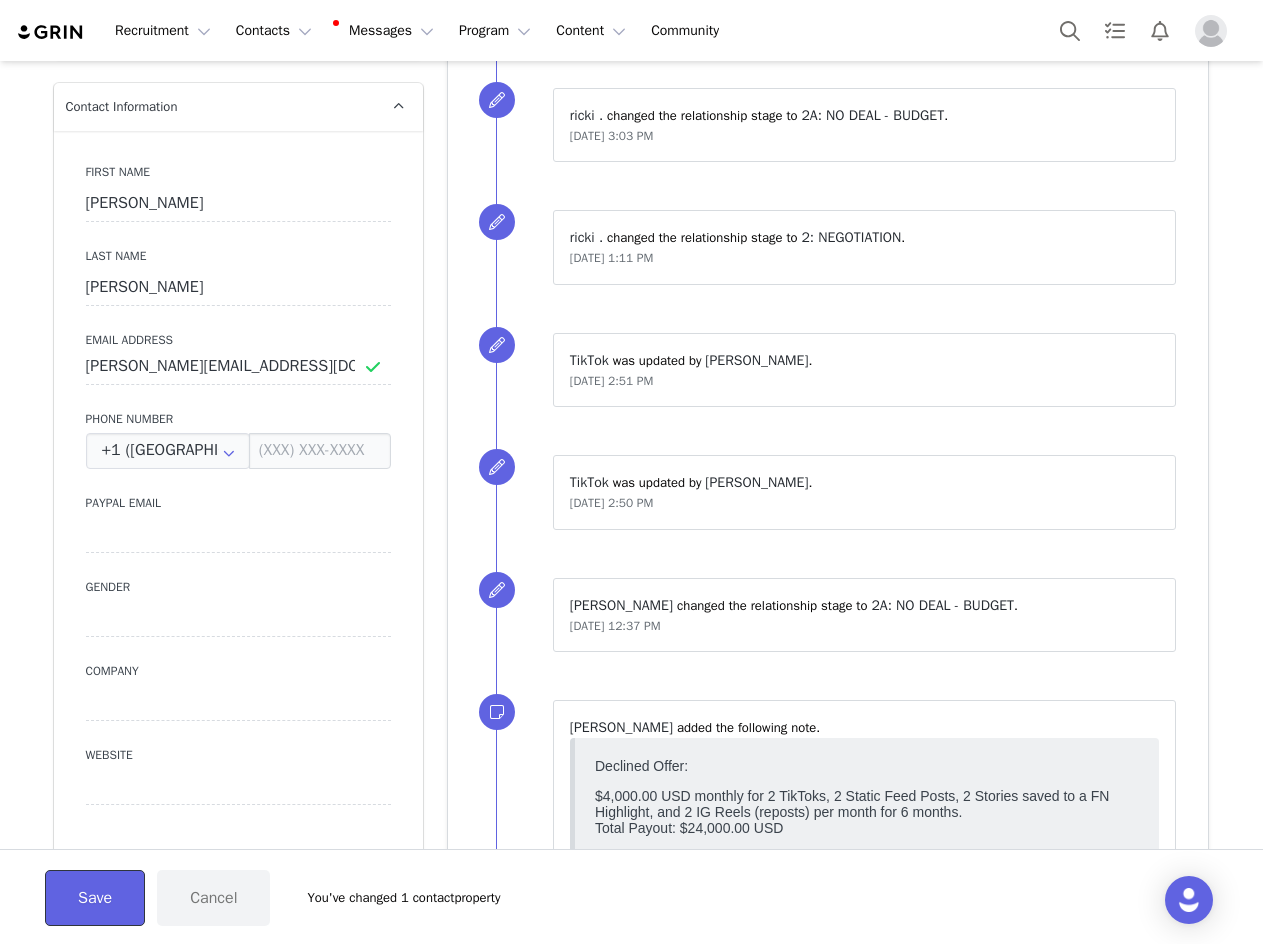 click on "Save" at bounding box center (95, 898) 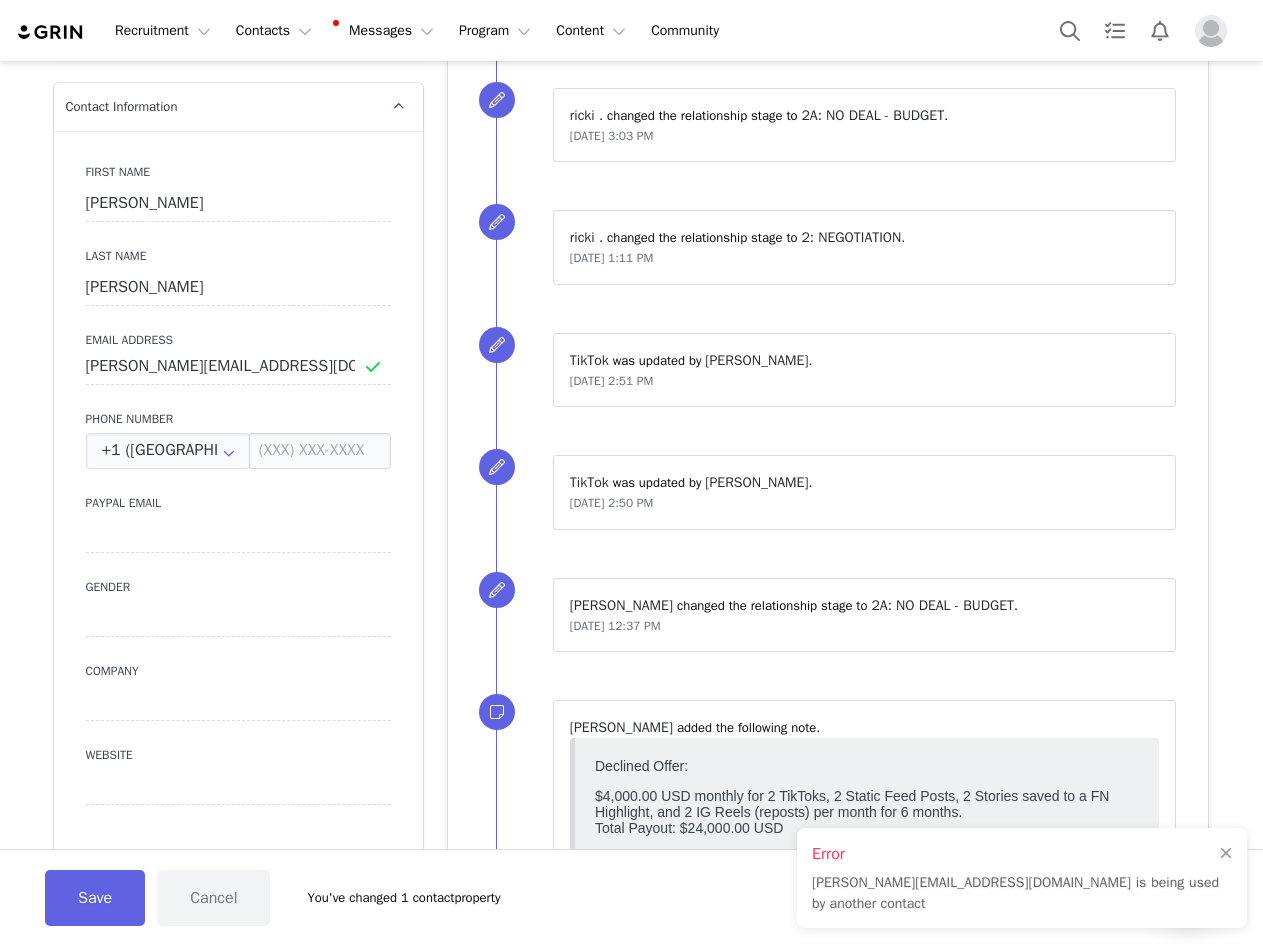click on "Error [EMAIL_ADDRESS][DOMAIN_NAME] is being used by another contact" at bounding box center (1022, 878) 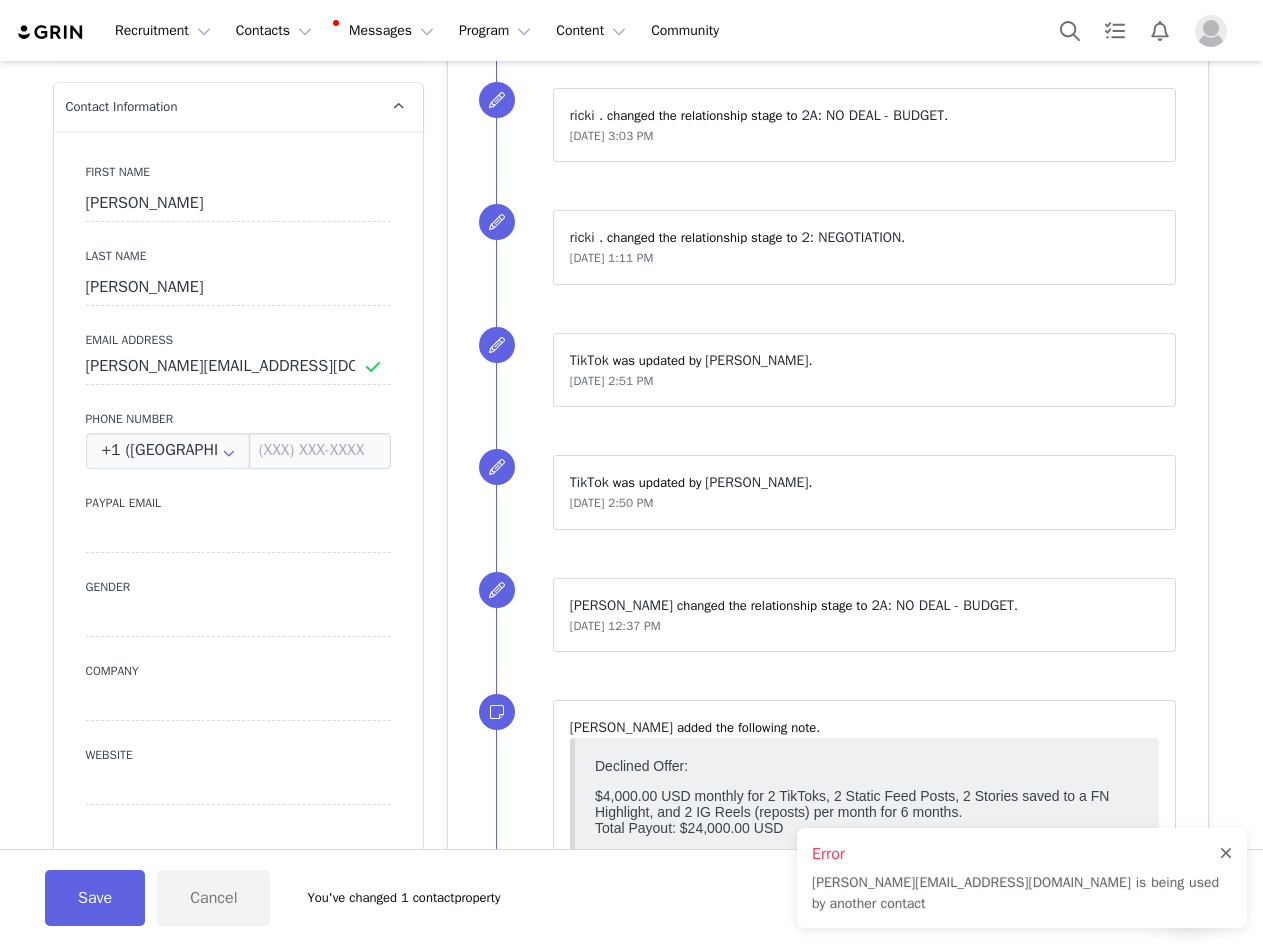 drag, startPoint x: 1226, startPoint y: 867, endPoint x: 471, endPoint y: 8, distance: 1143.6372 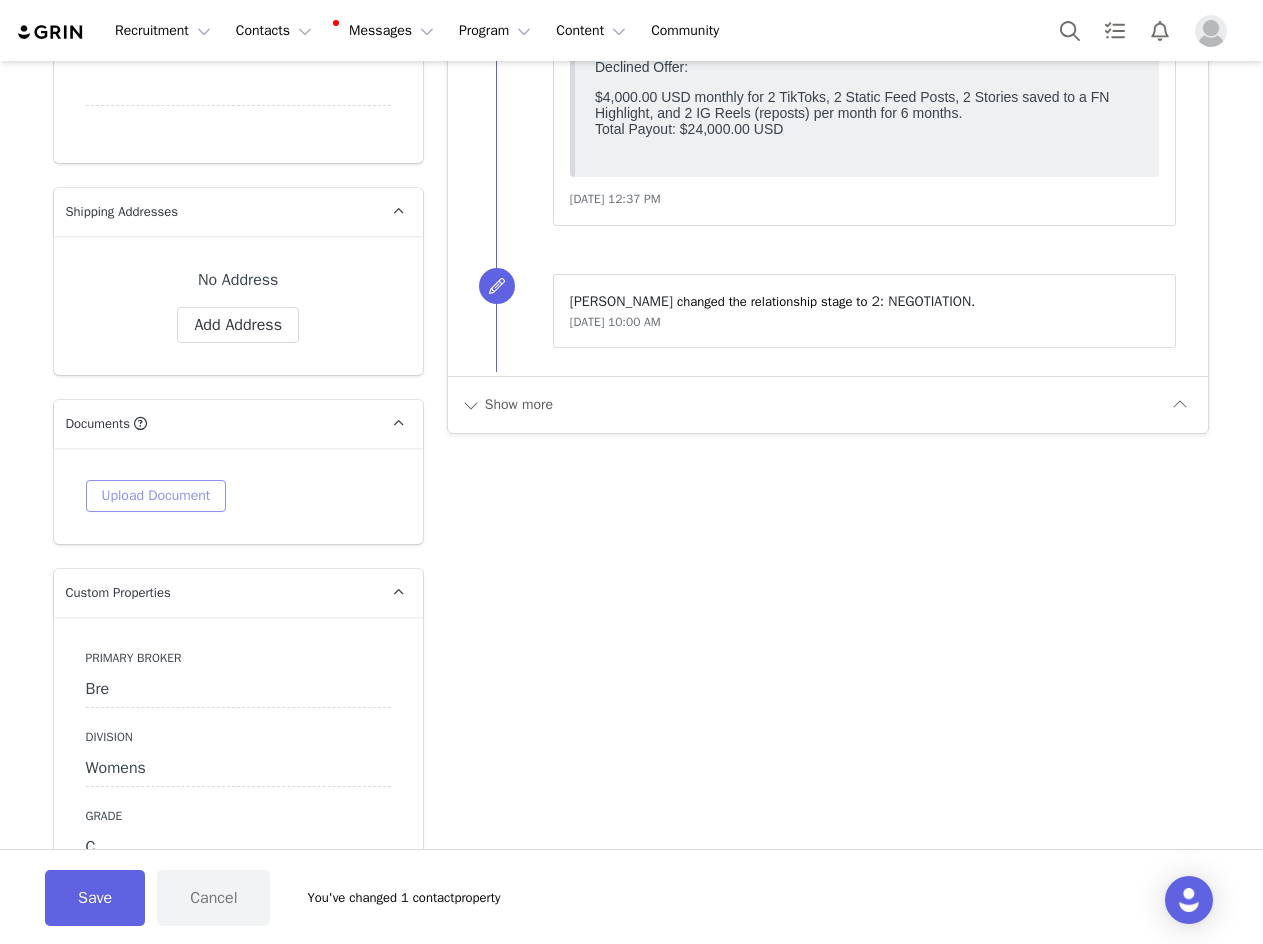 scroll, scrollTop: 1700, scrollLeft: 0, axis: vertical 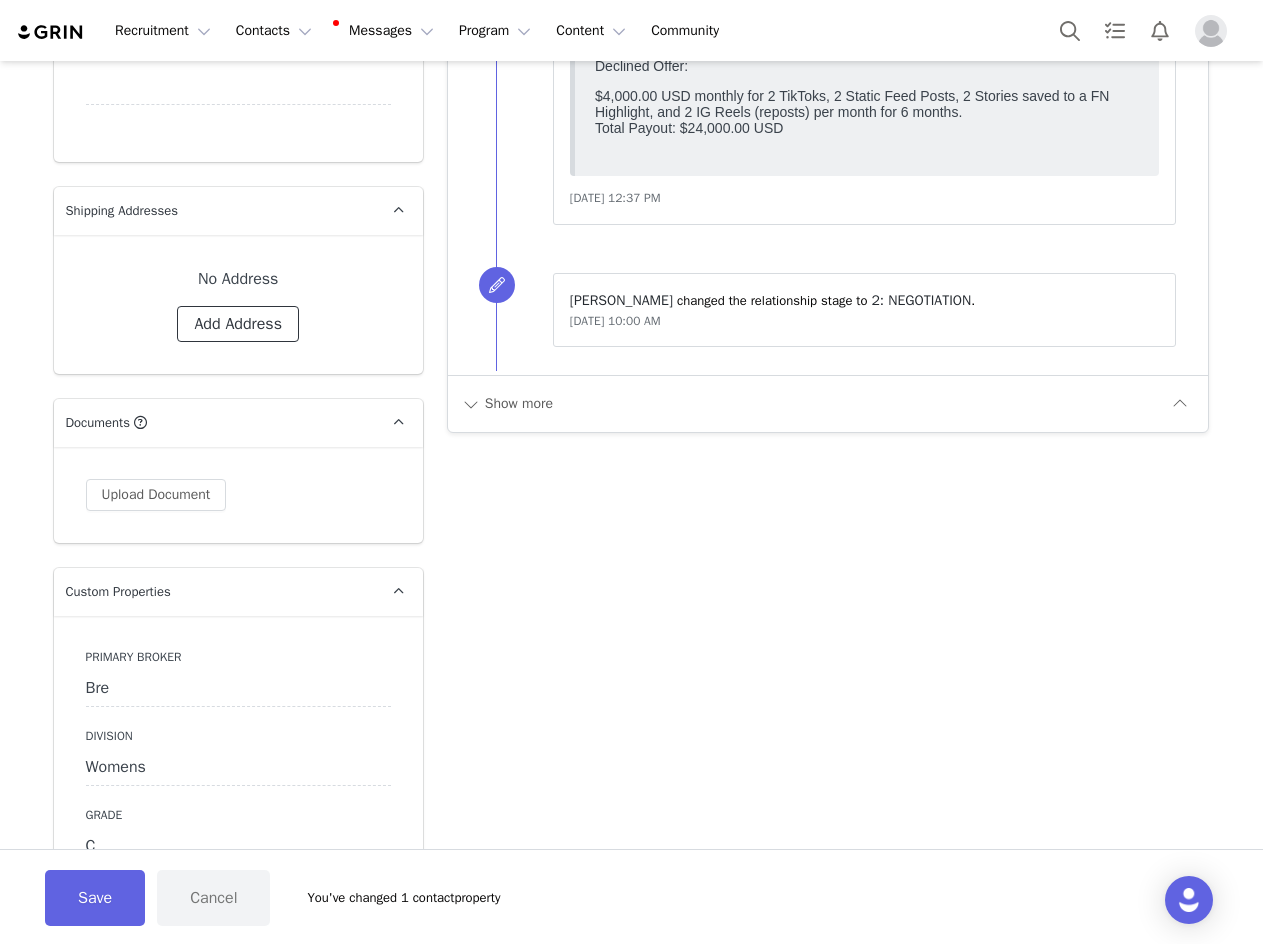 click on "Add Address" at bounding box center (238, 324) 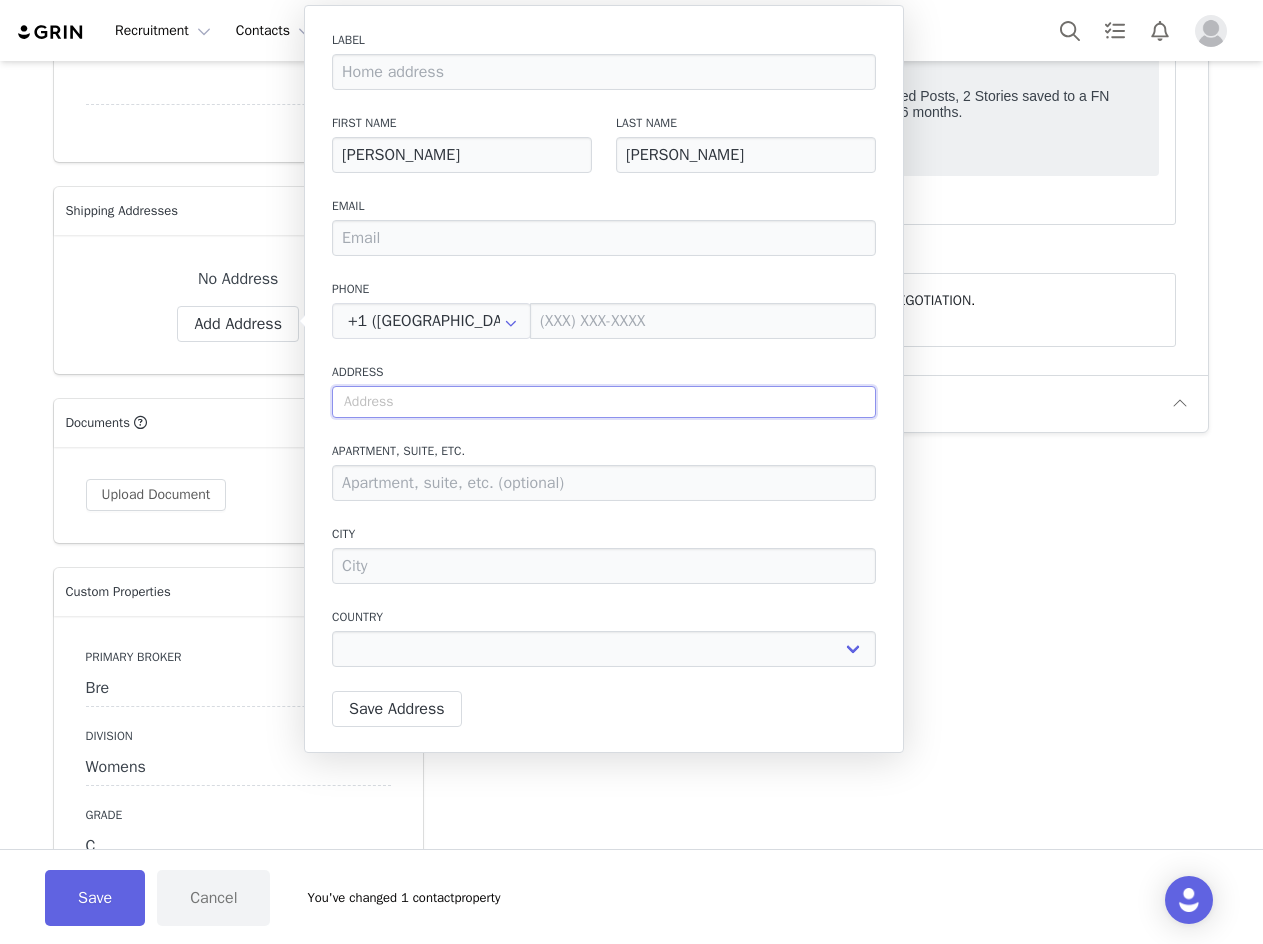 drag, startPoint x: 432, startPoint y: 412, endPoint x: 428, endPoint y: 402, distance: 10.770329 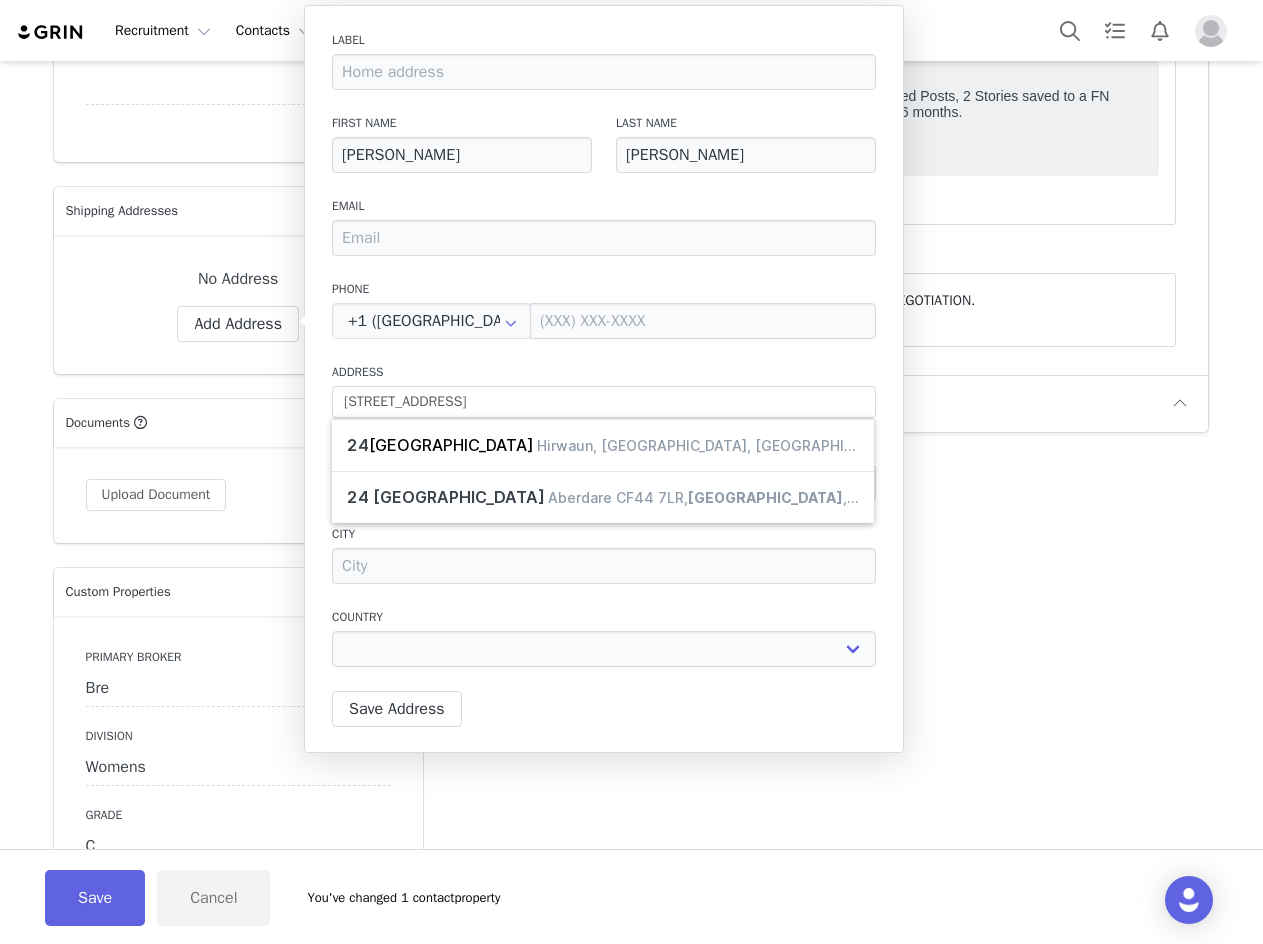 click on "Address" at bounding box center (604, 372) 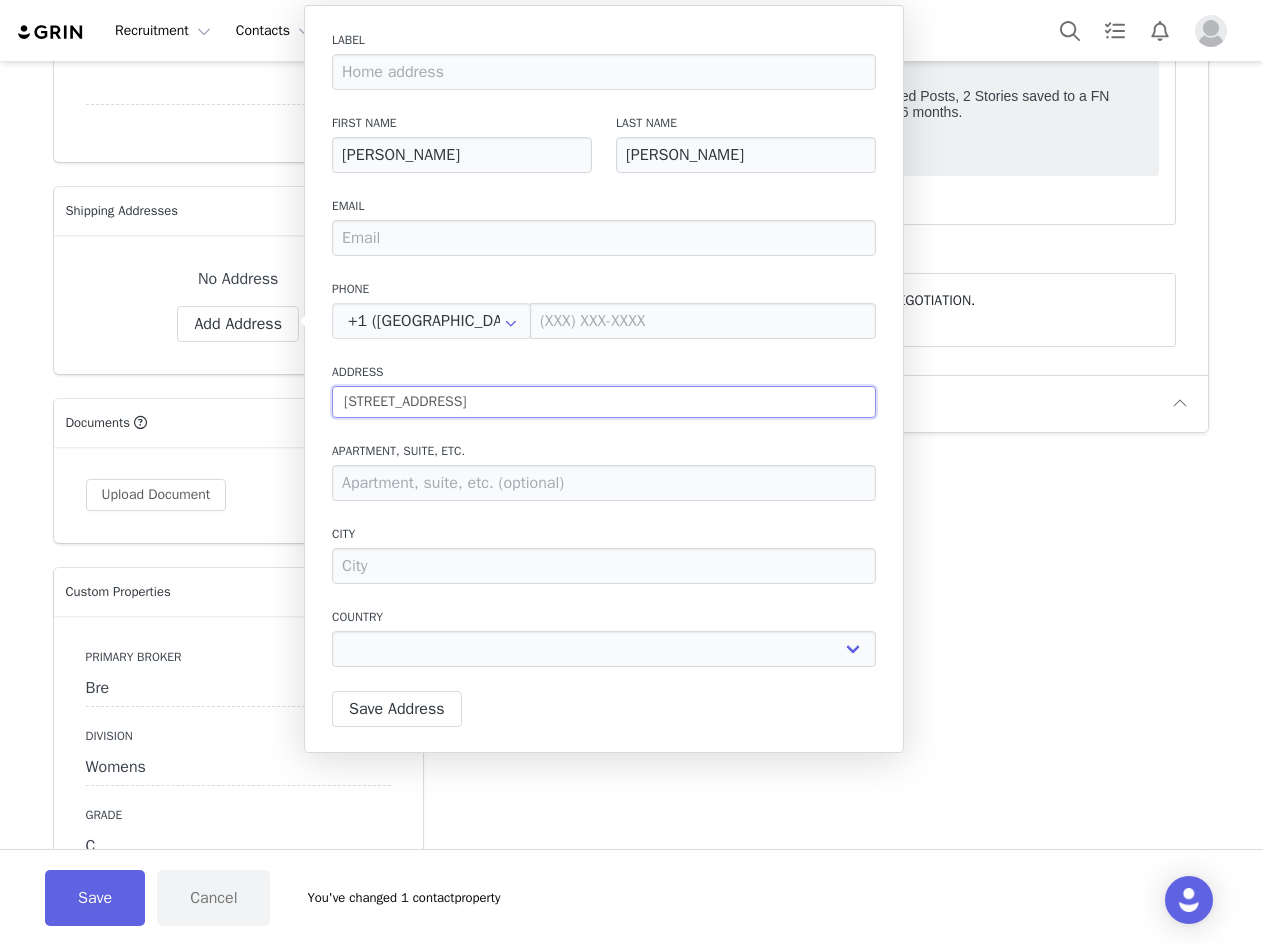 click on "[STREET_ADDRESS]" at bounding box center (604, 402) 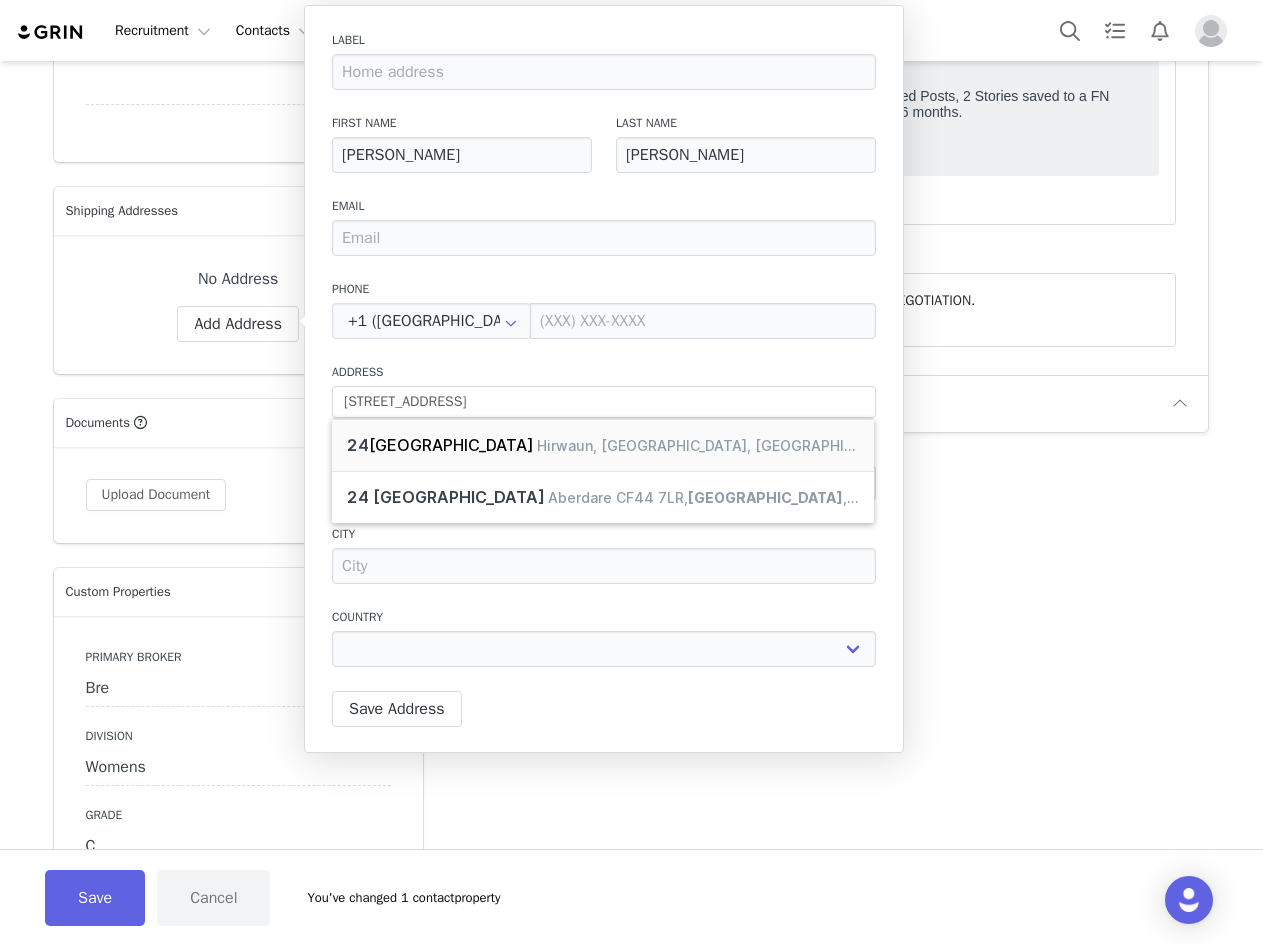type on "[STREET_ADDRESS]" 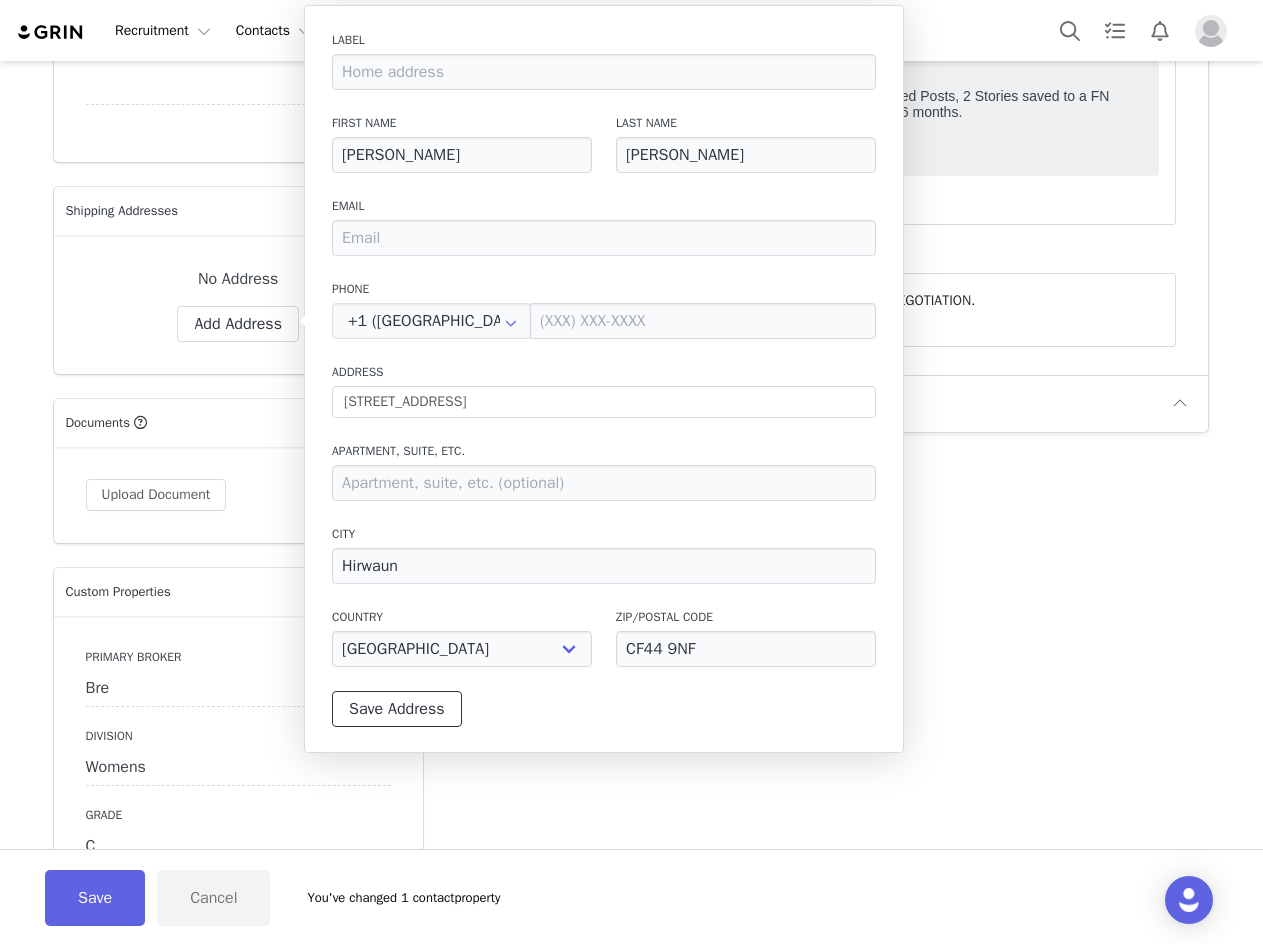 click on "Save Address" at bounding box center [397, 709] 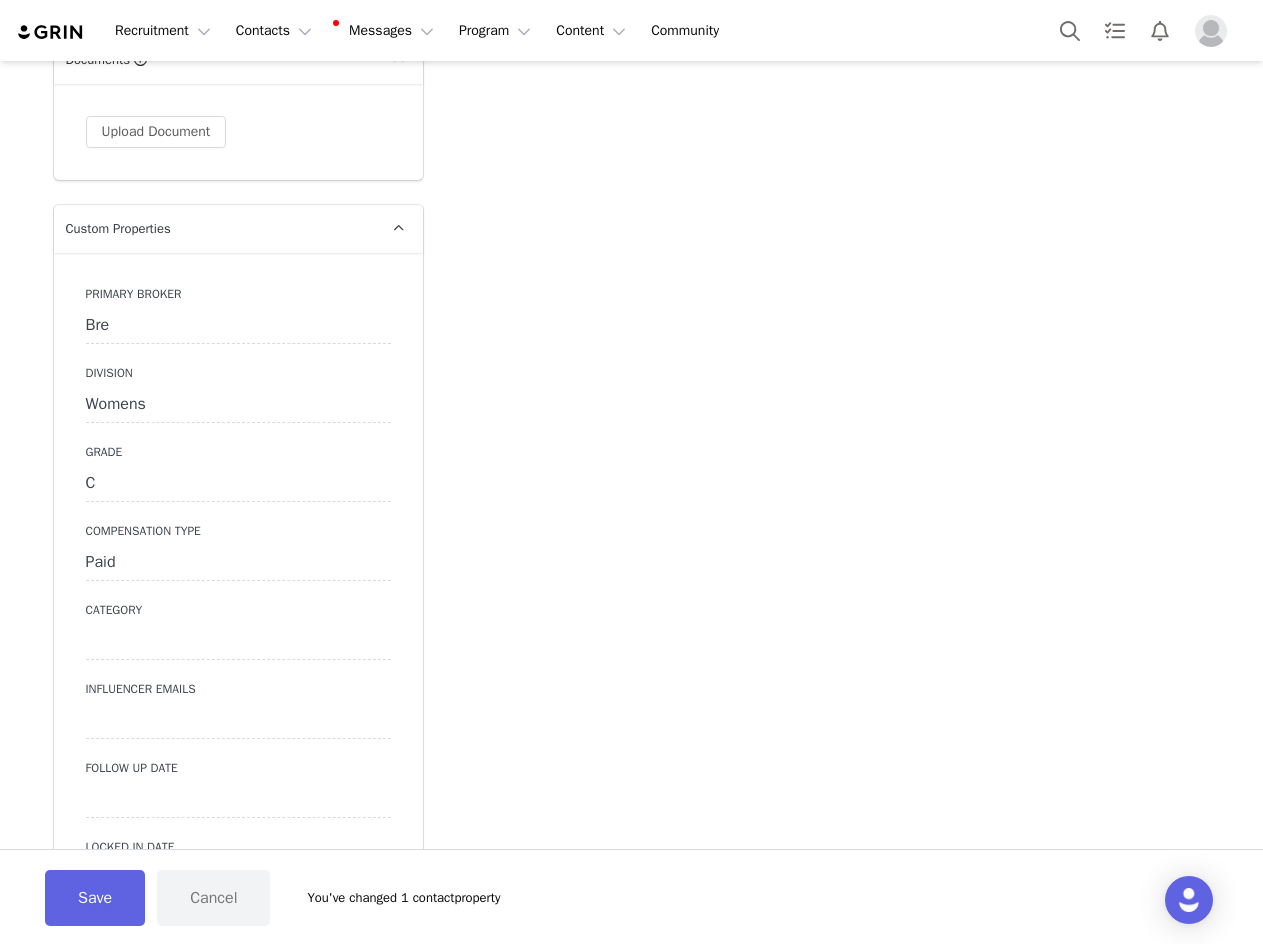 scroll, scrollTop: 2300, scrollLeft: 0, axis: vertical 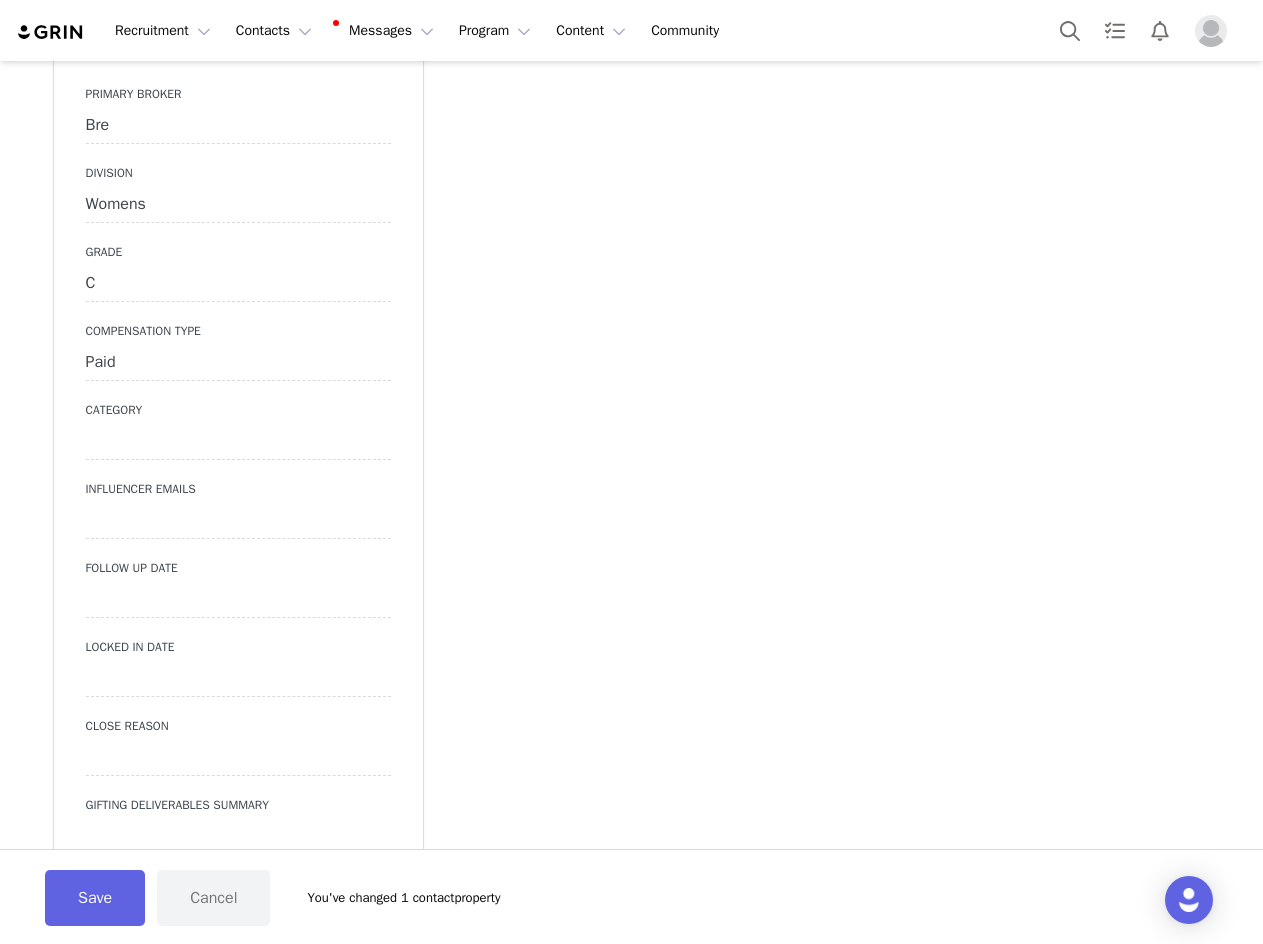 click at bounding box center [238, 600] 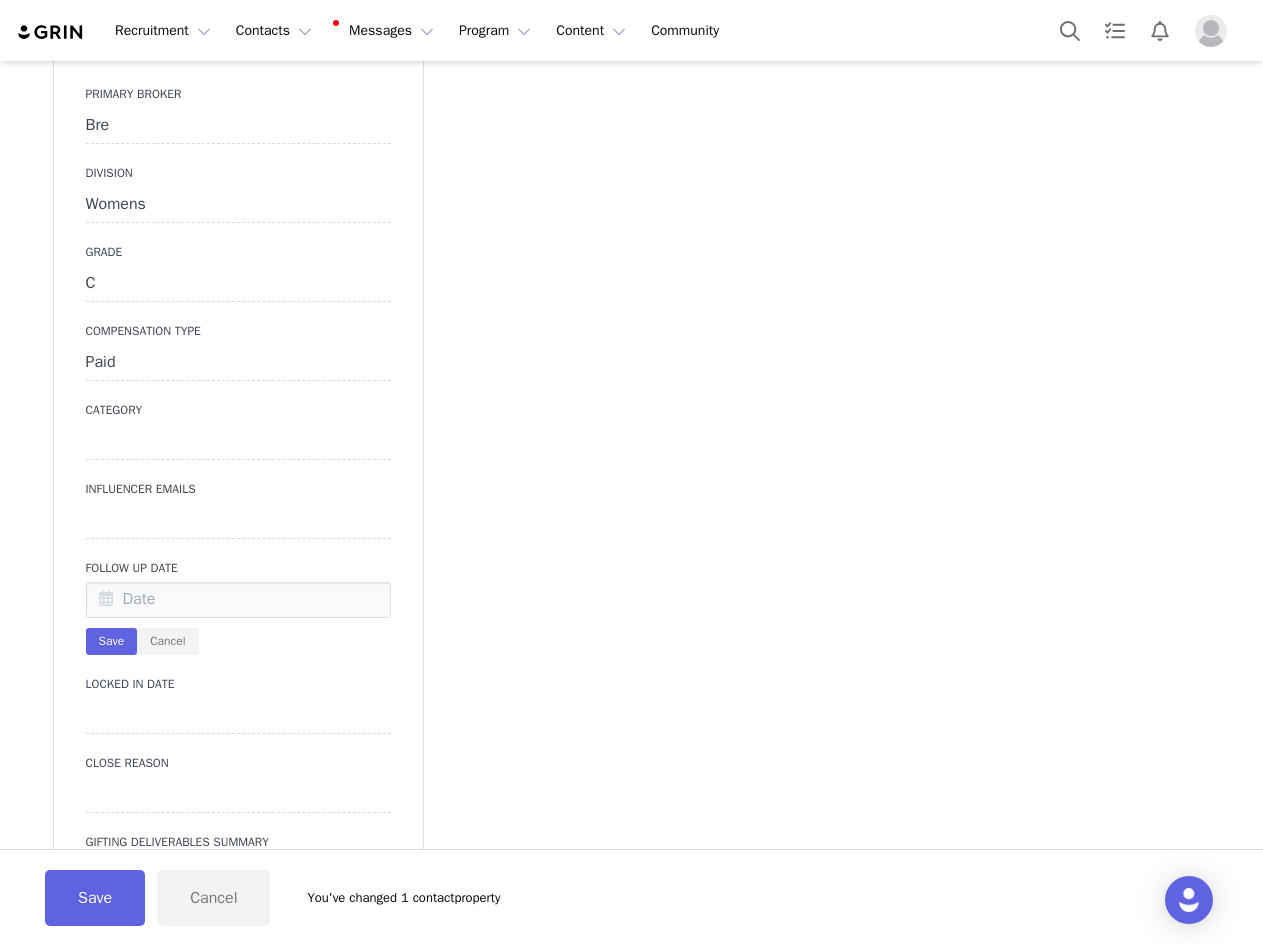 click at bounding box center [106, 601] 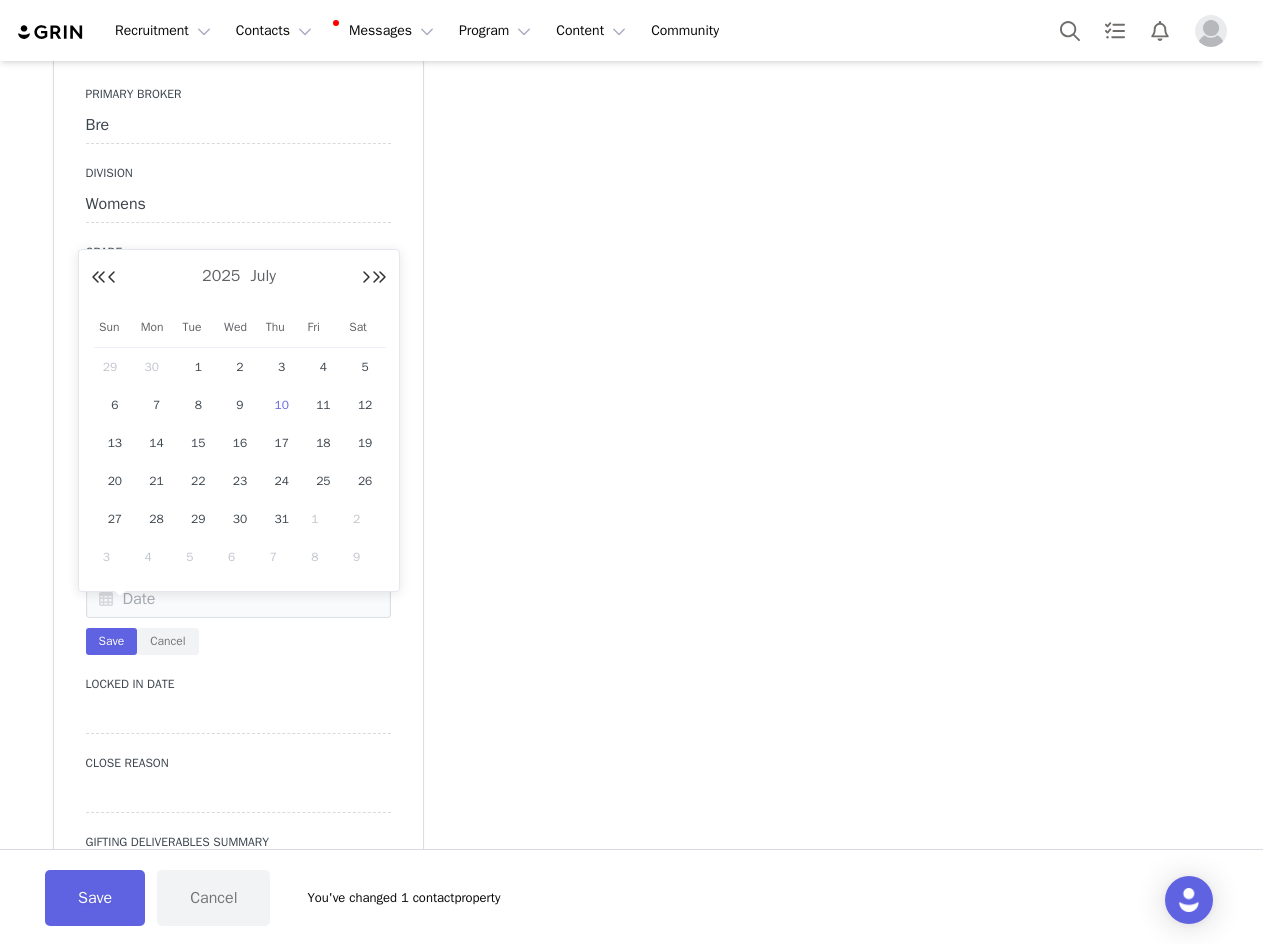 drag, startPoint x: 286, startPoint y: 407, endPoint x: 159, endPoint y: 627, distance: 254.02559 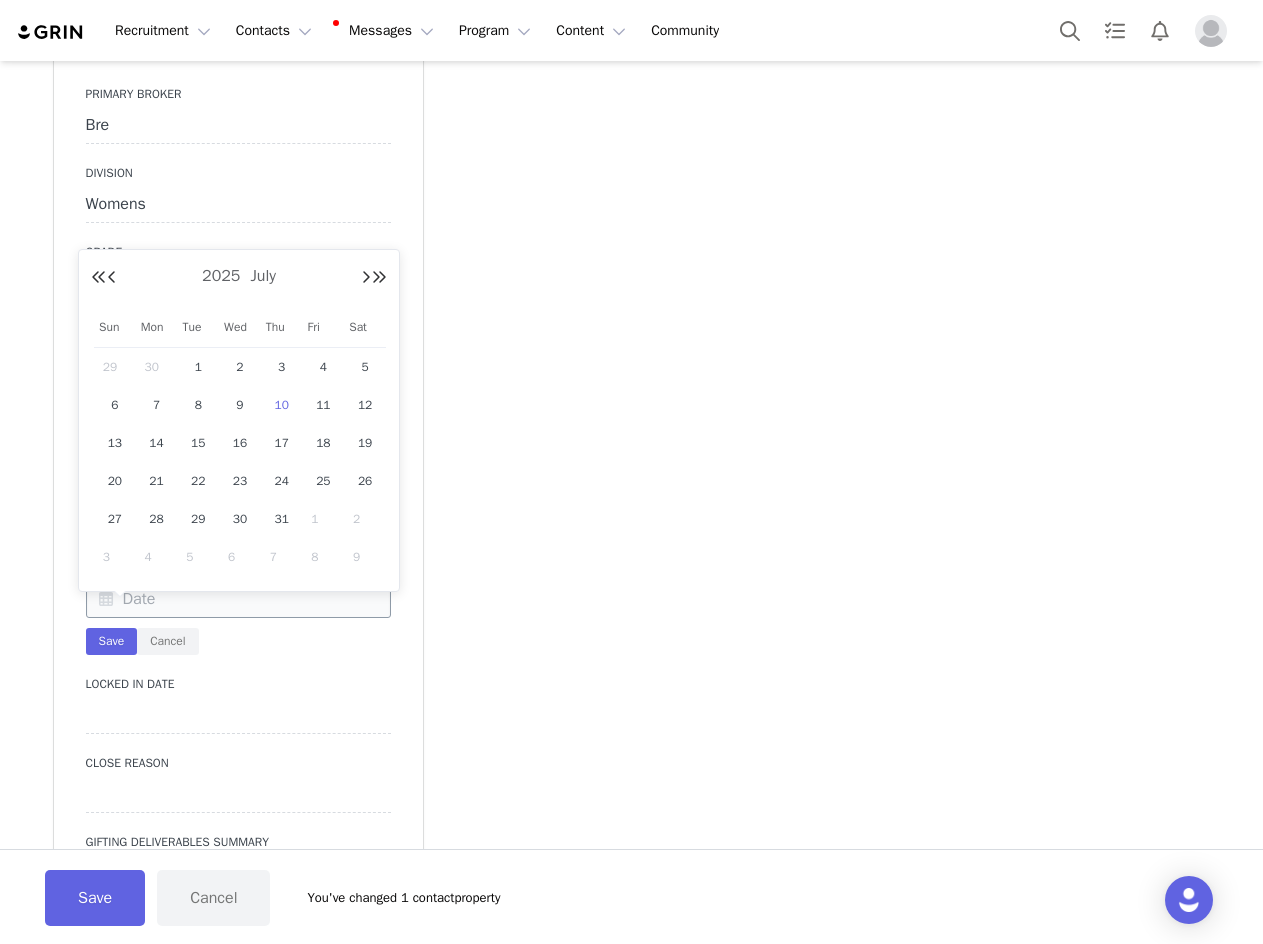 click on "10" at bounding box center (282, 405) 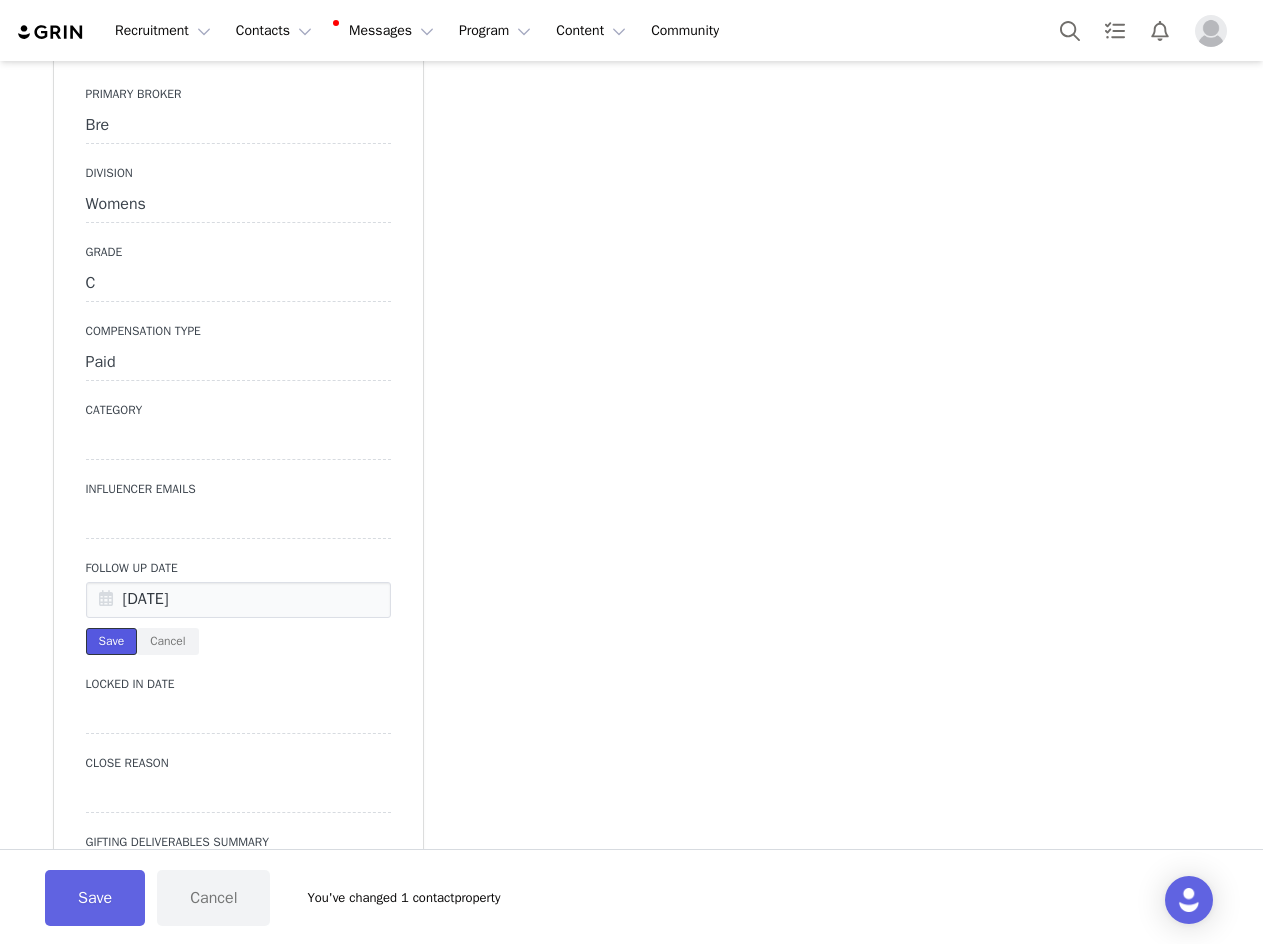 click on "Save" at bounding box center [112, 641] 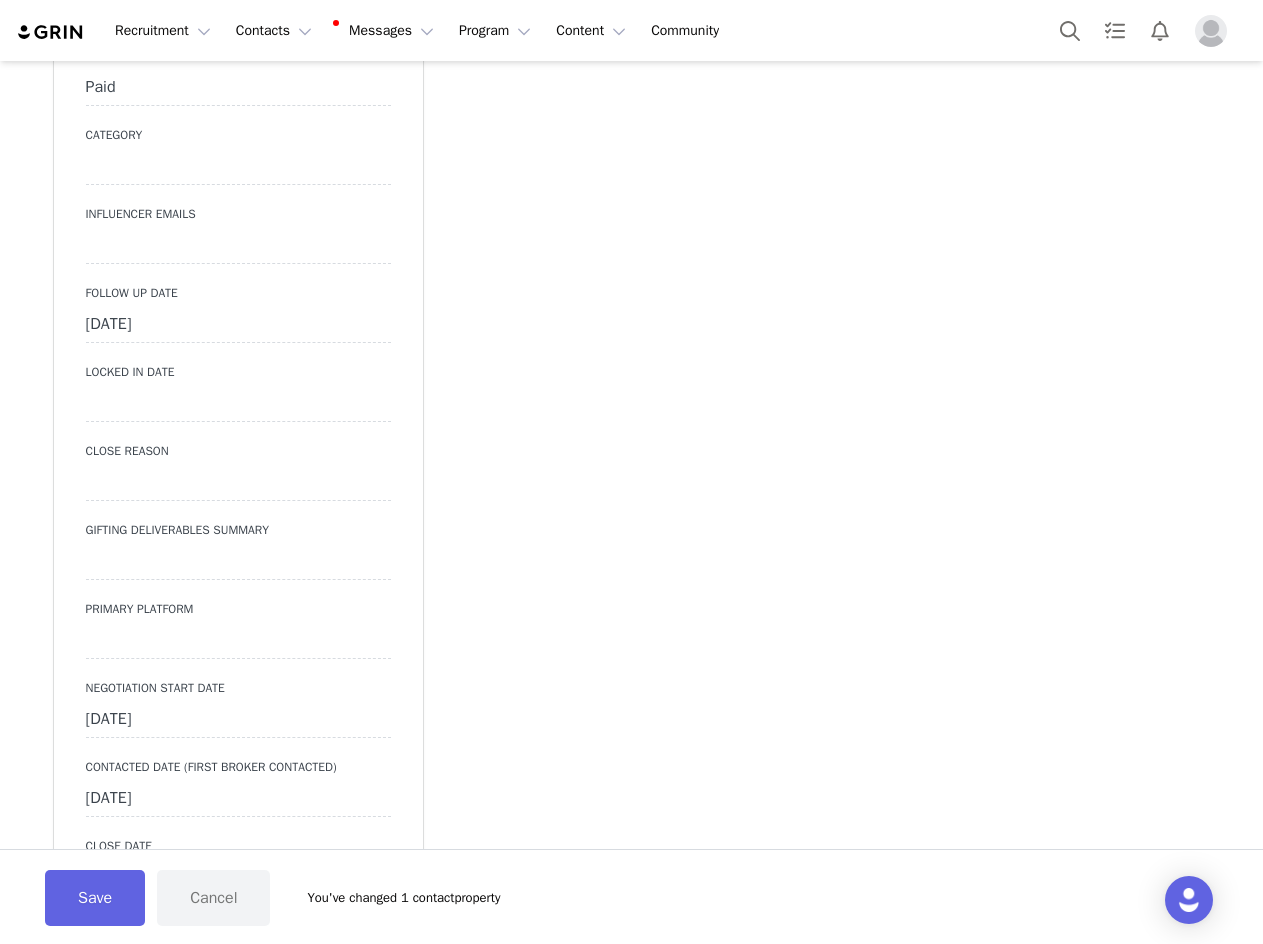 scroll, scrollTop: 2700, scrollLeft: 0, axis: vertical 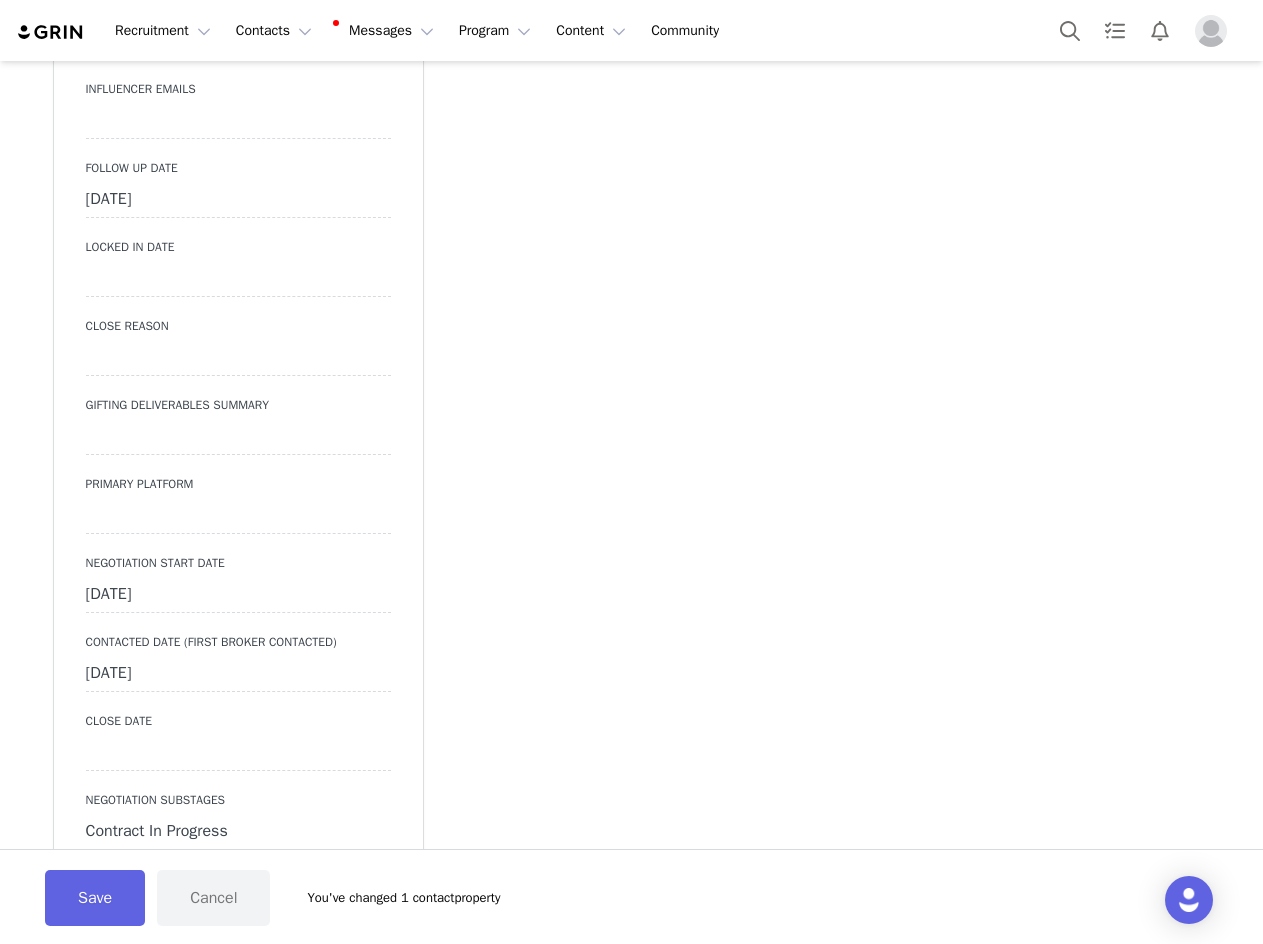 click at bounding box center (238, 516) 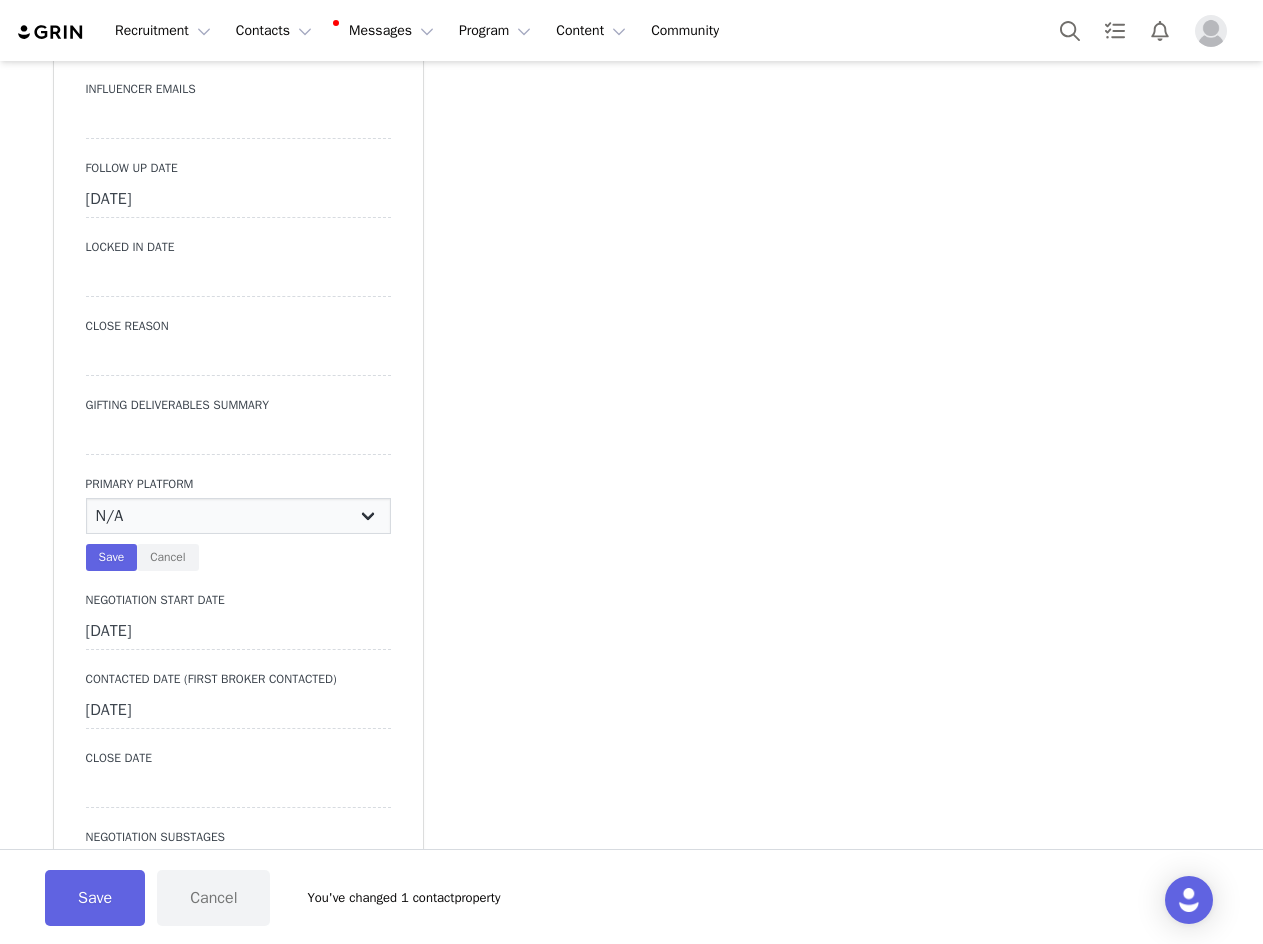select on "Instagram" 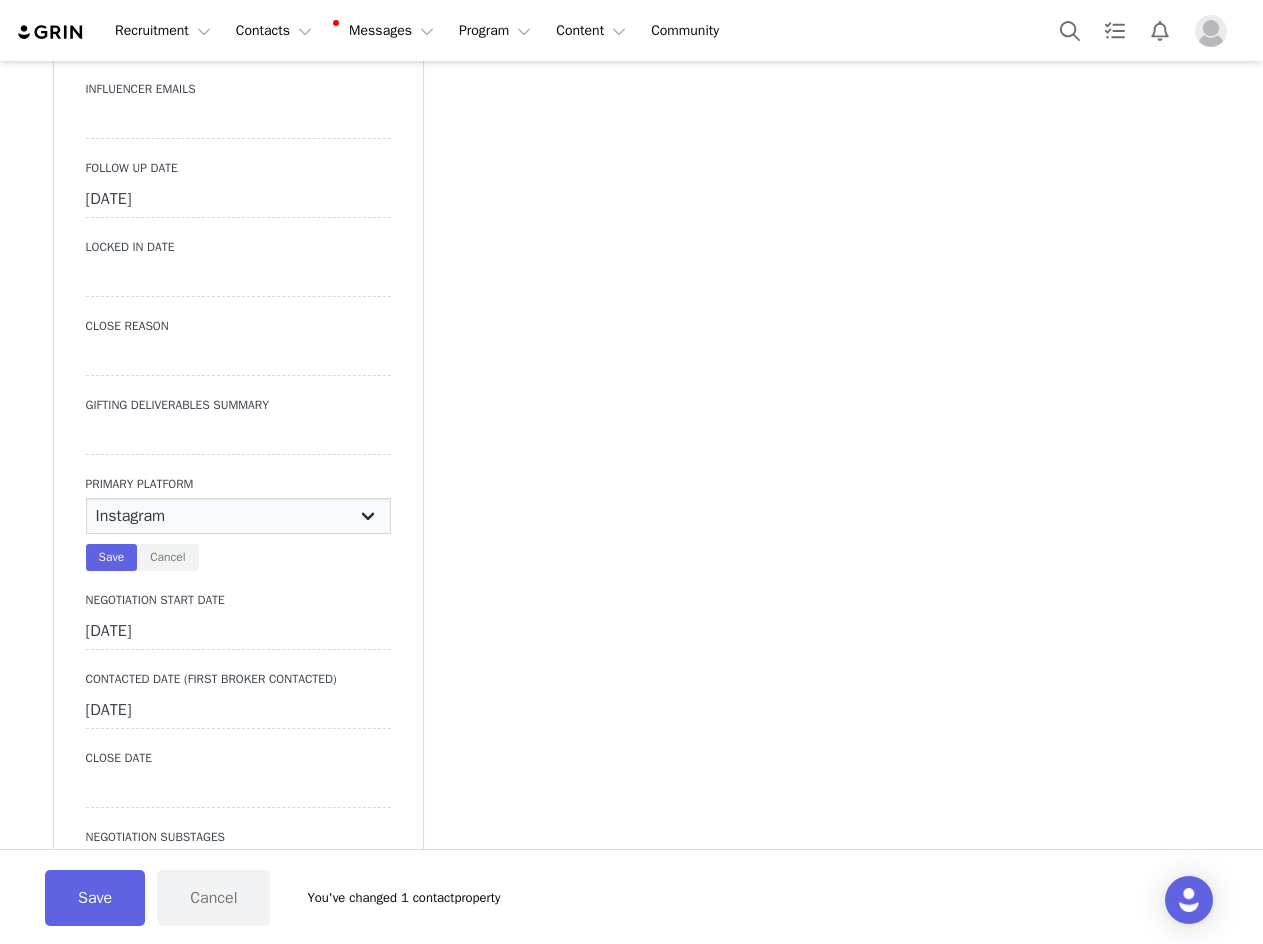 click on "N/A  Instagram   TikTok   Youtube   Other" at bounding box center [238, 516] 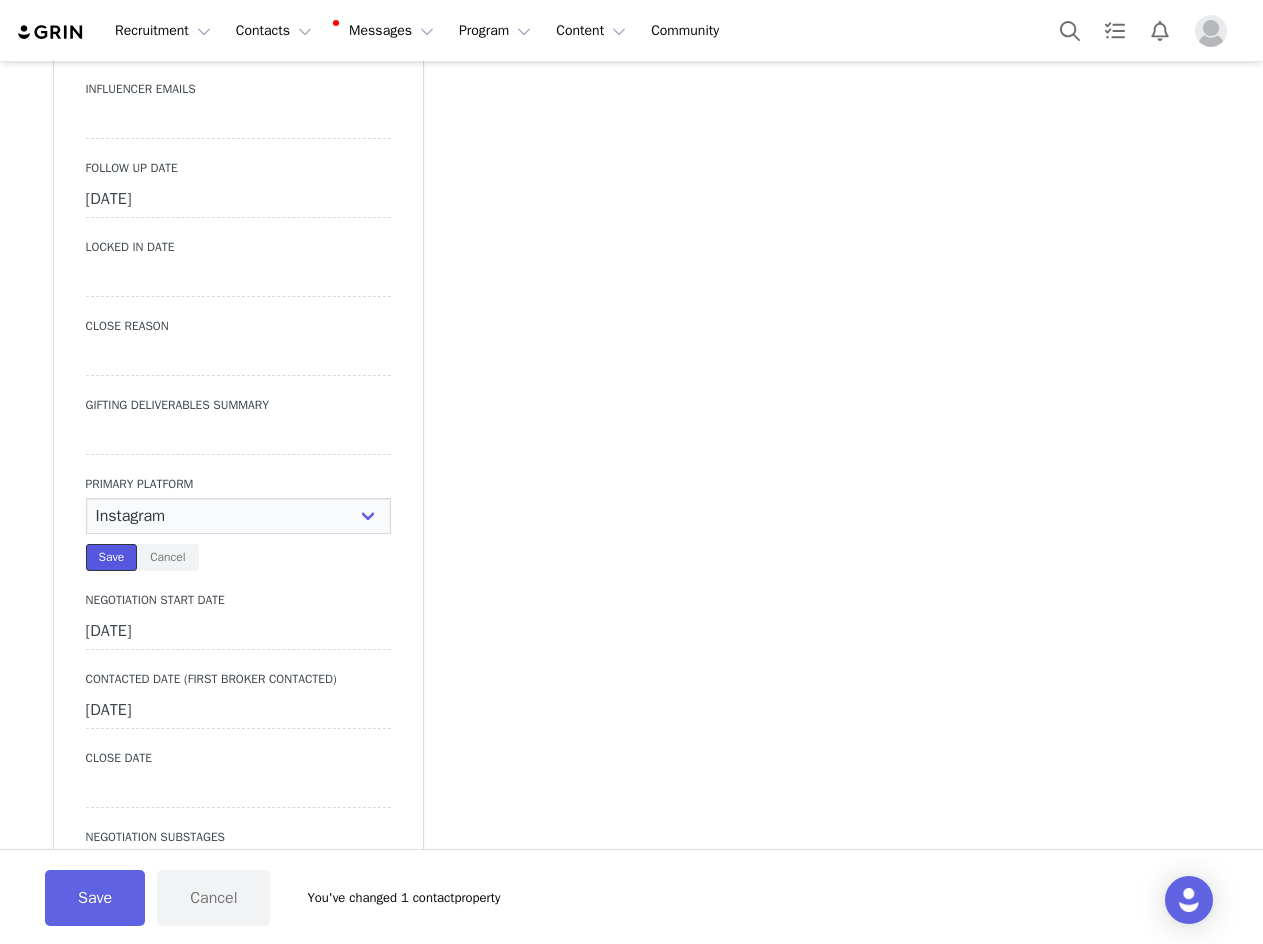 click on "Save" at bounding box center (112, 557) 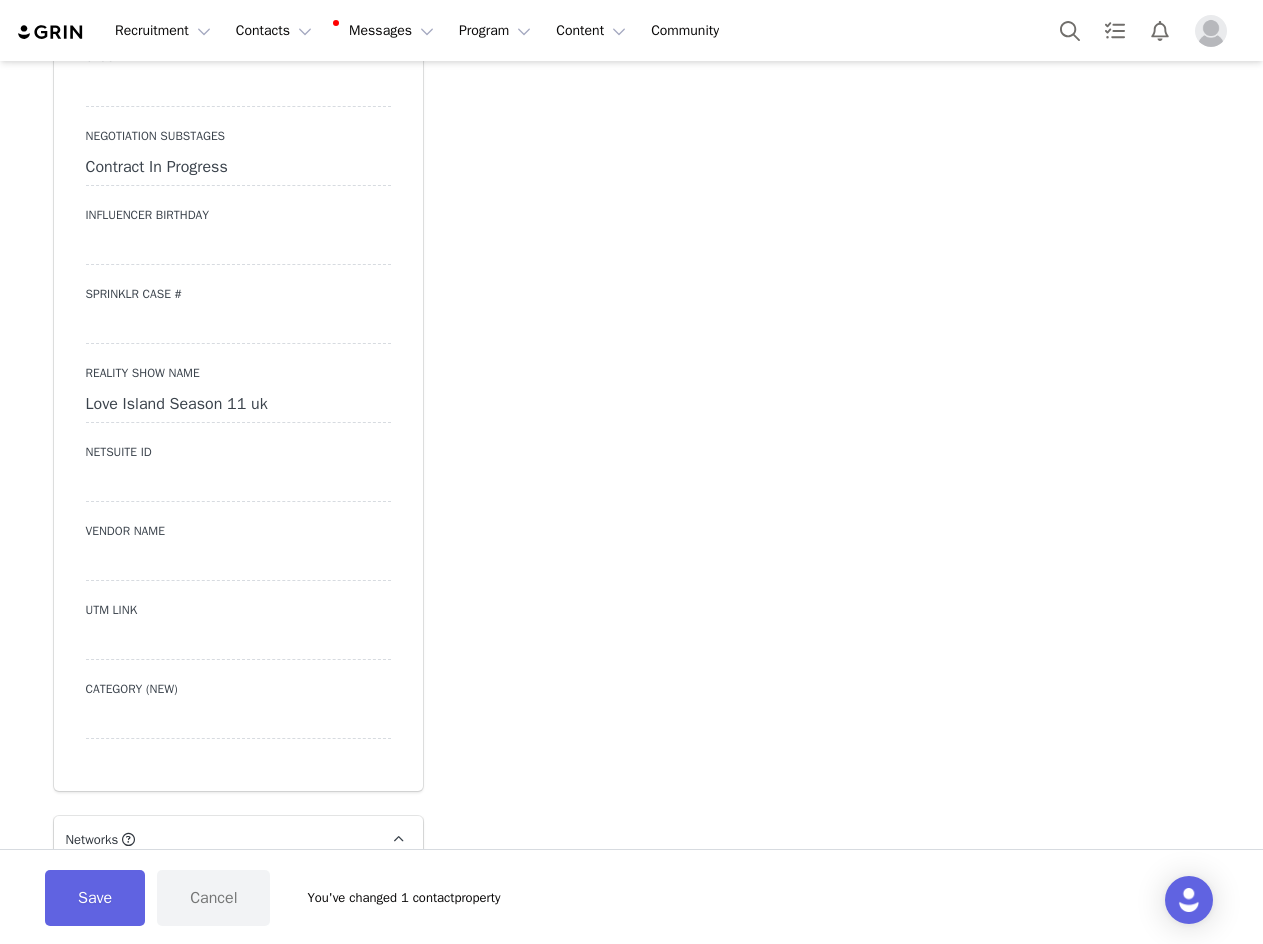 scroll, scrollTop: 3400, scrollLeft: 0, axis: vertical 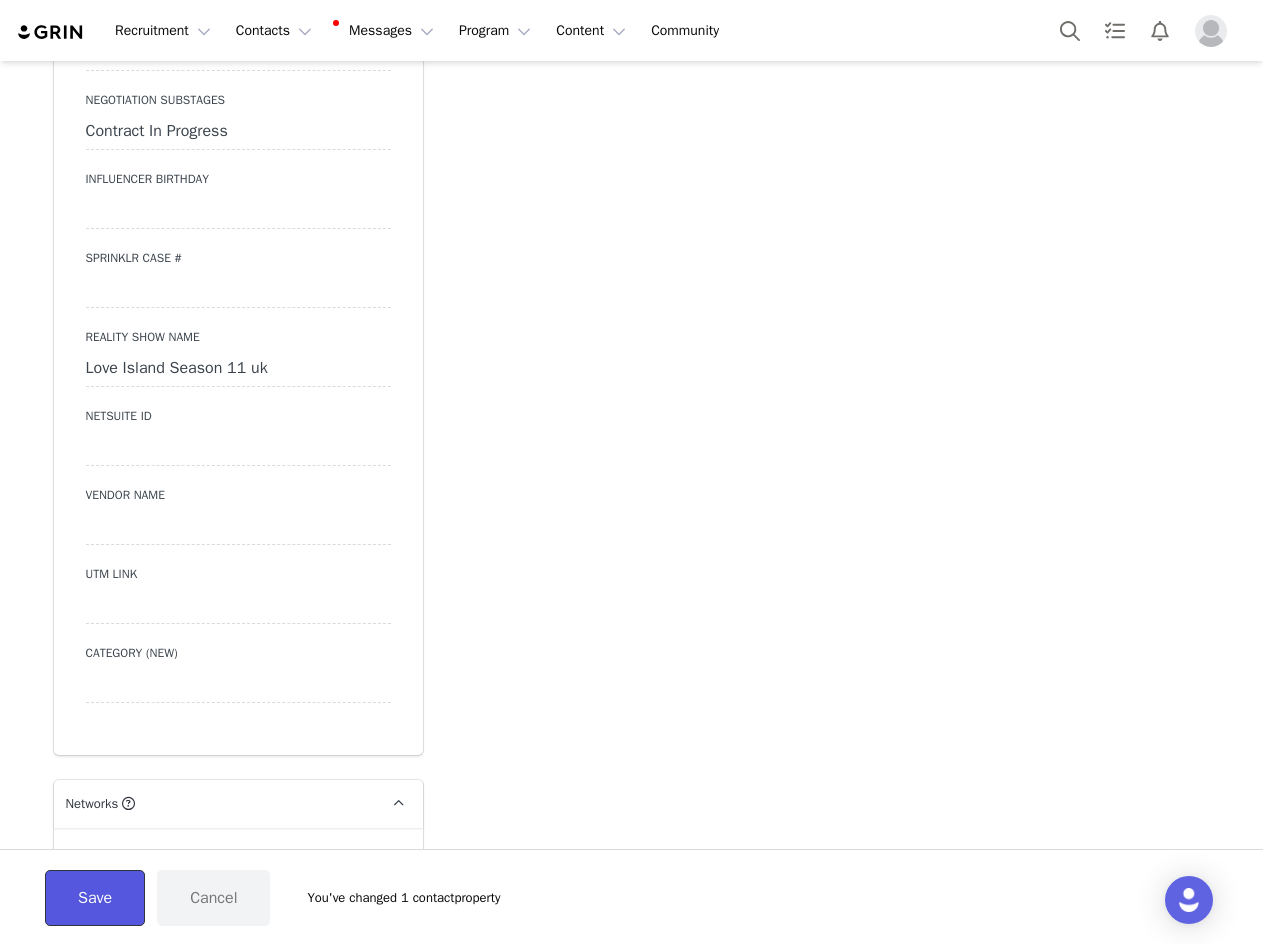 click on "Save" at bounding box center (95, 898) 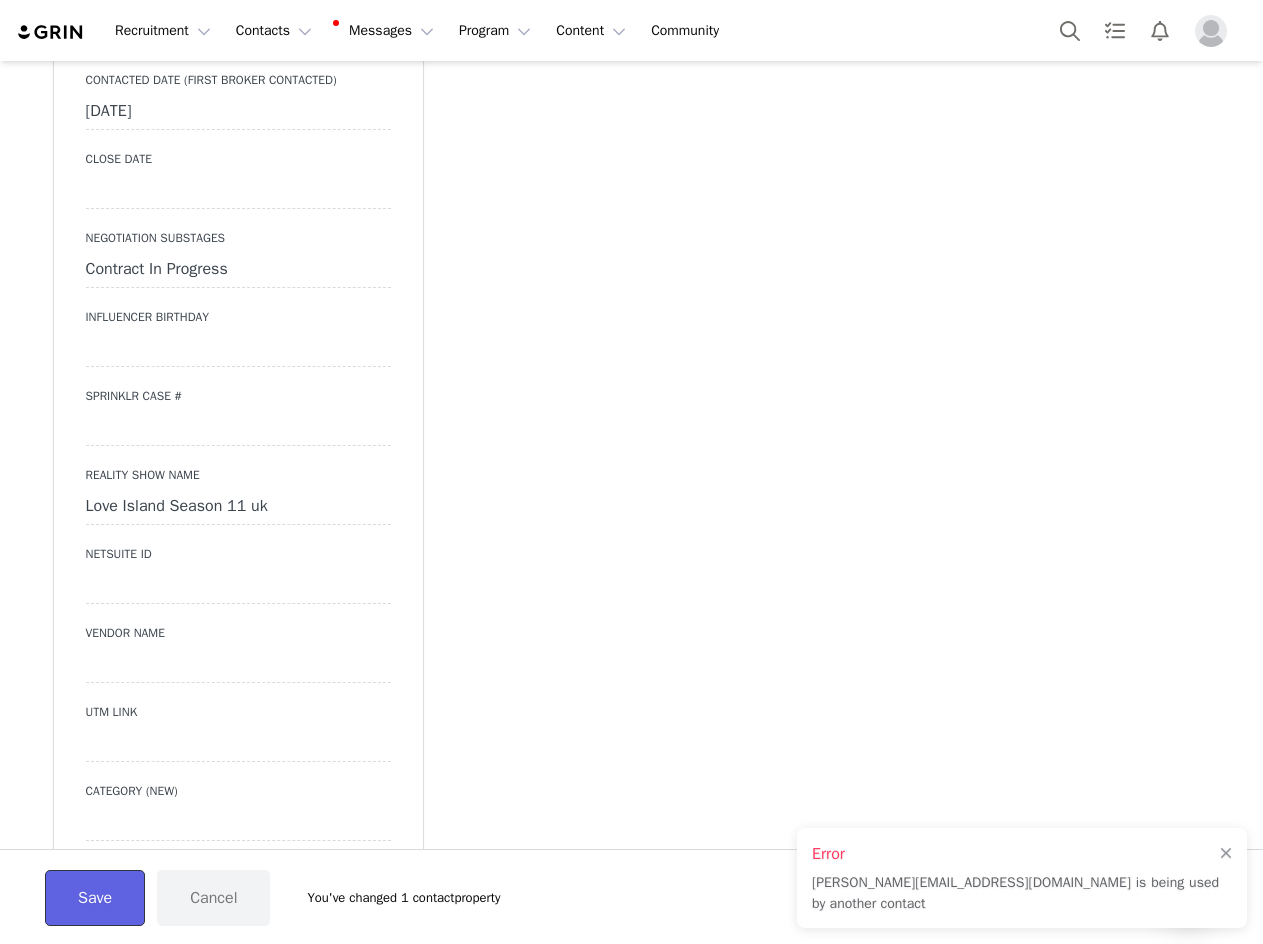 scroll, scrollTop: 3000, scrollLeft: 0, axis: vertical 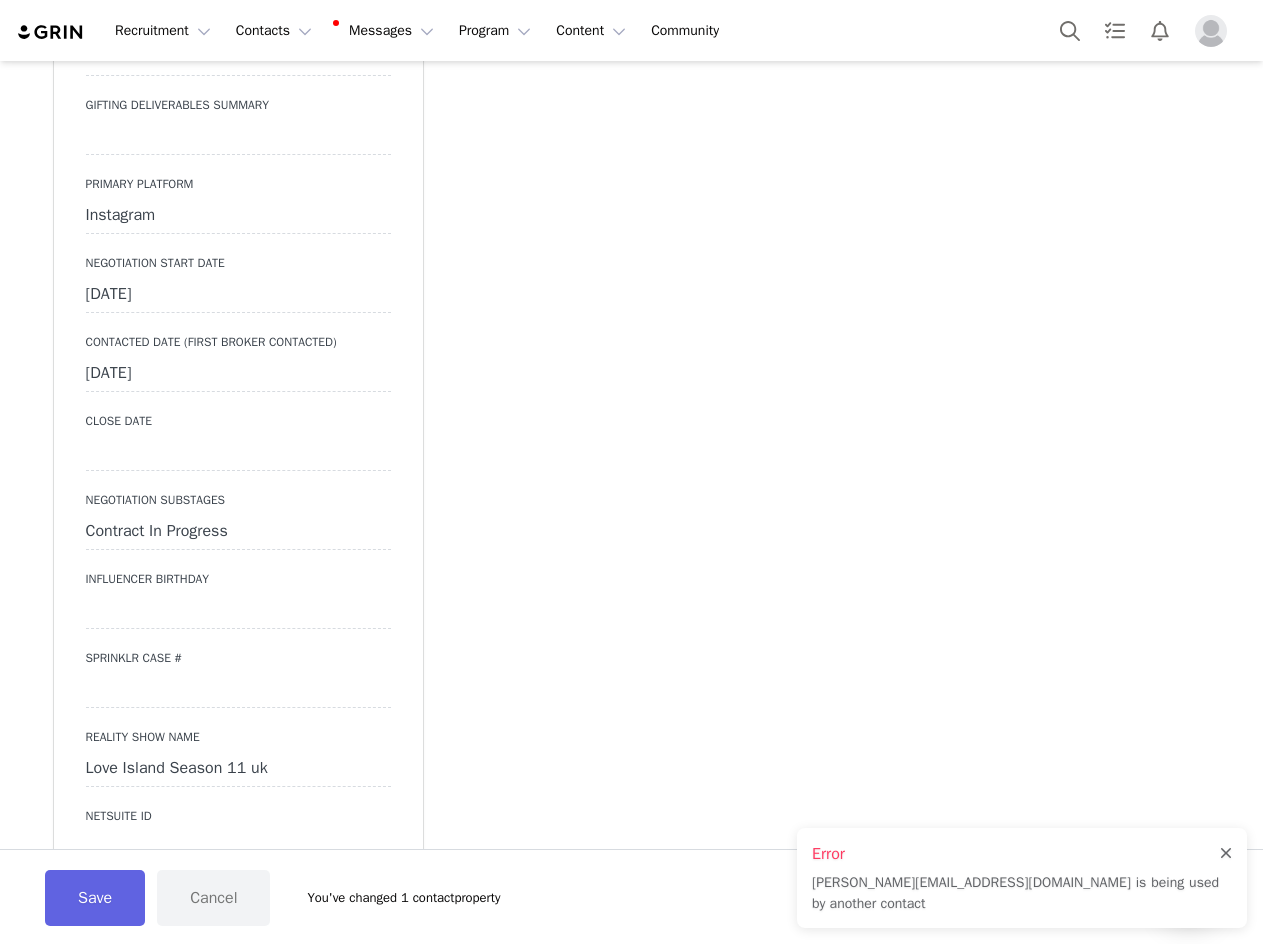 click at bounding box center [1226, 854] 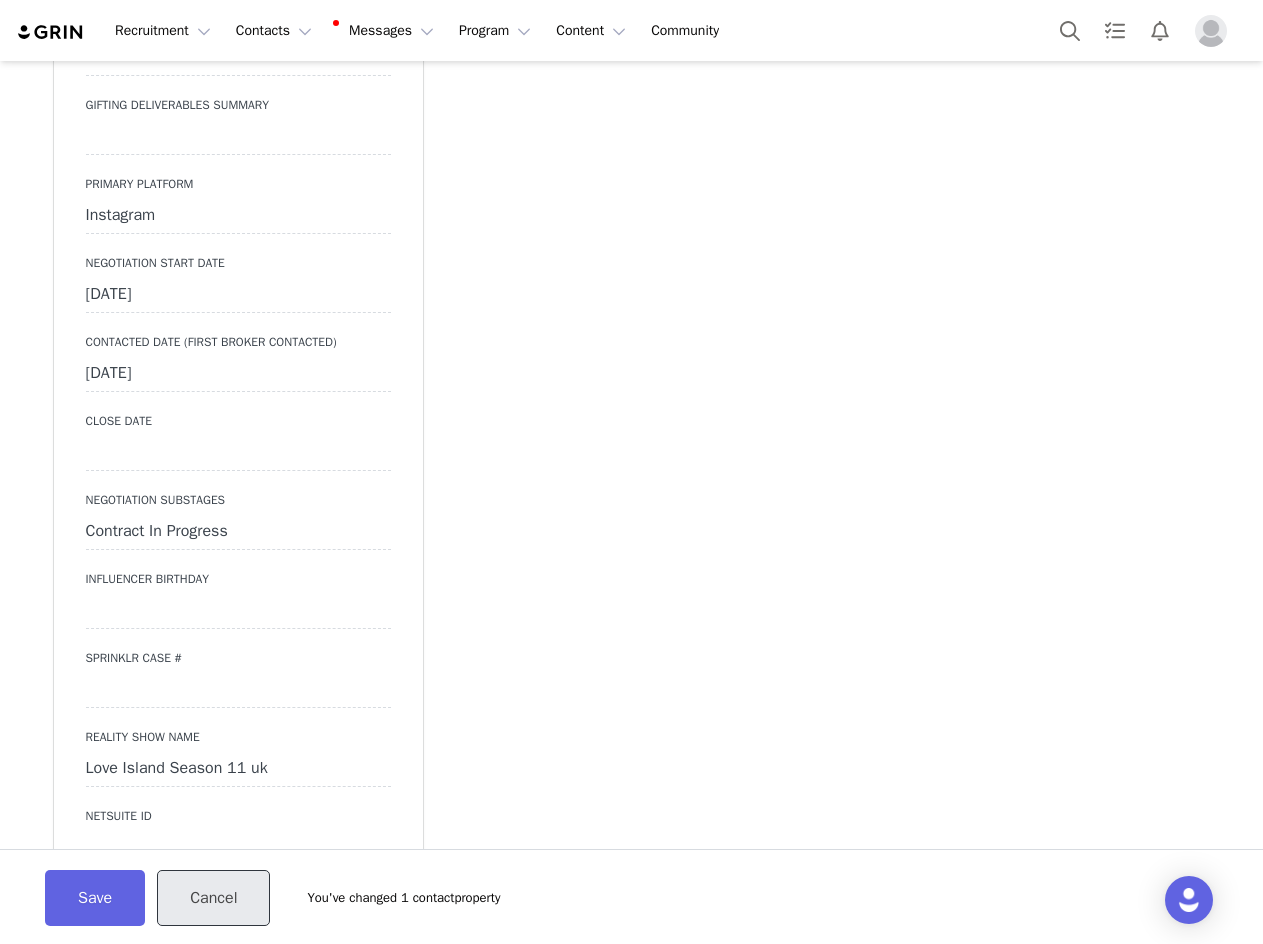 click on "Cancel" at bounding box center (213, 898) 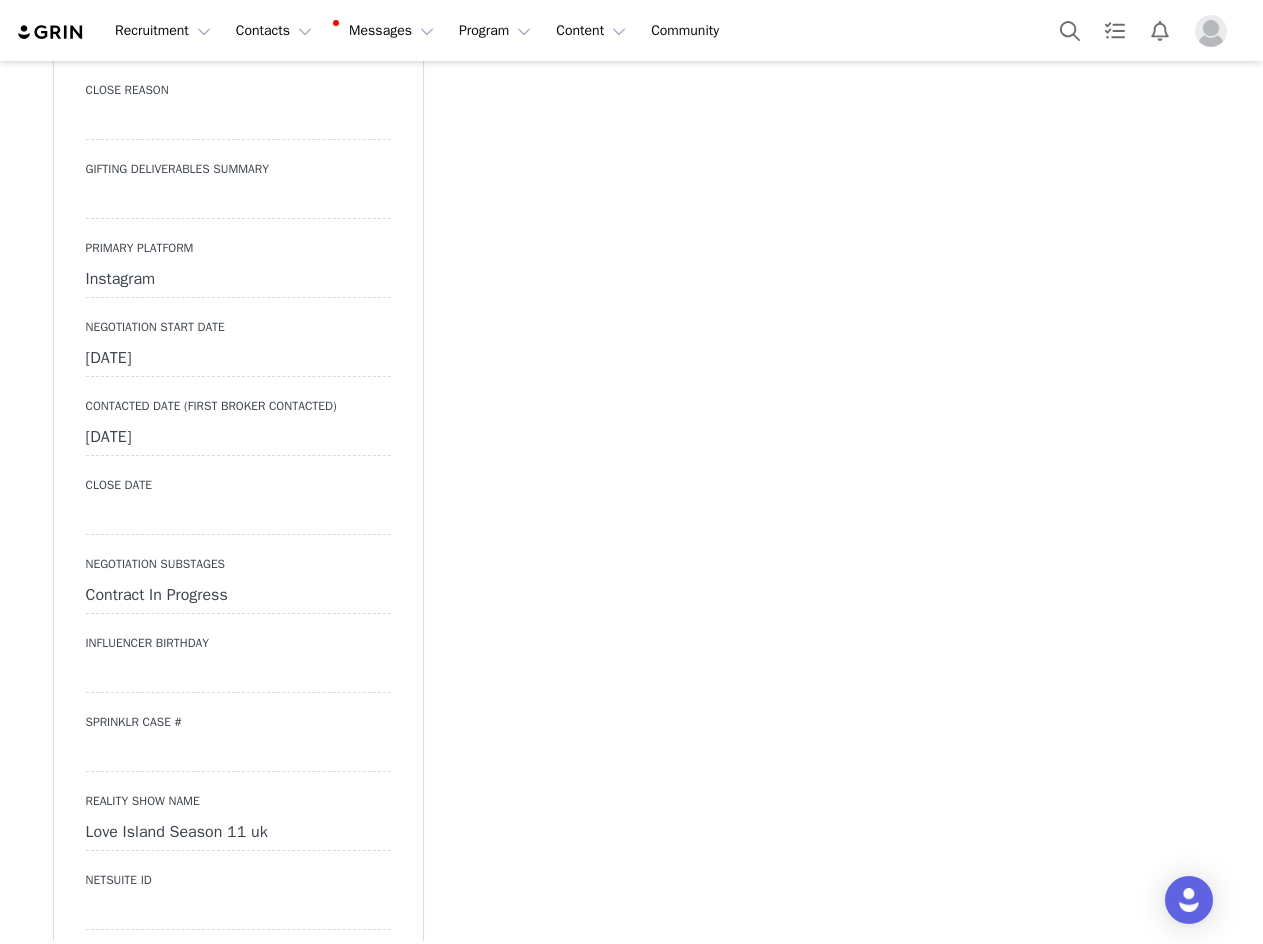 scroll, scrollTop: 2900, scrollLeft: 0, axis: vertical 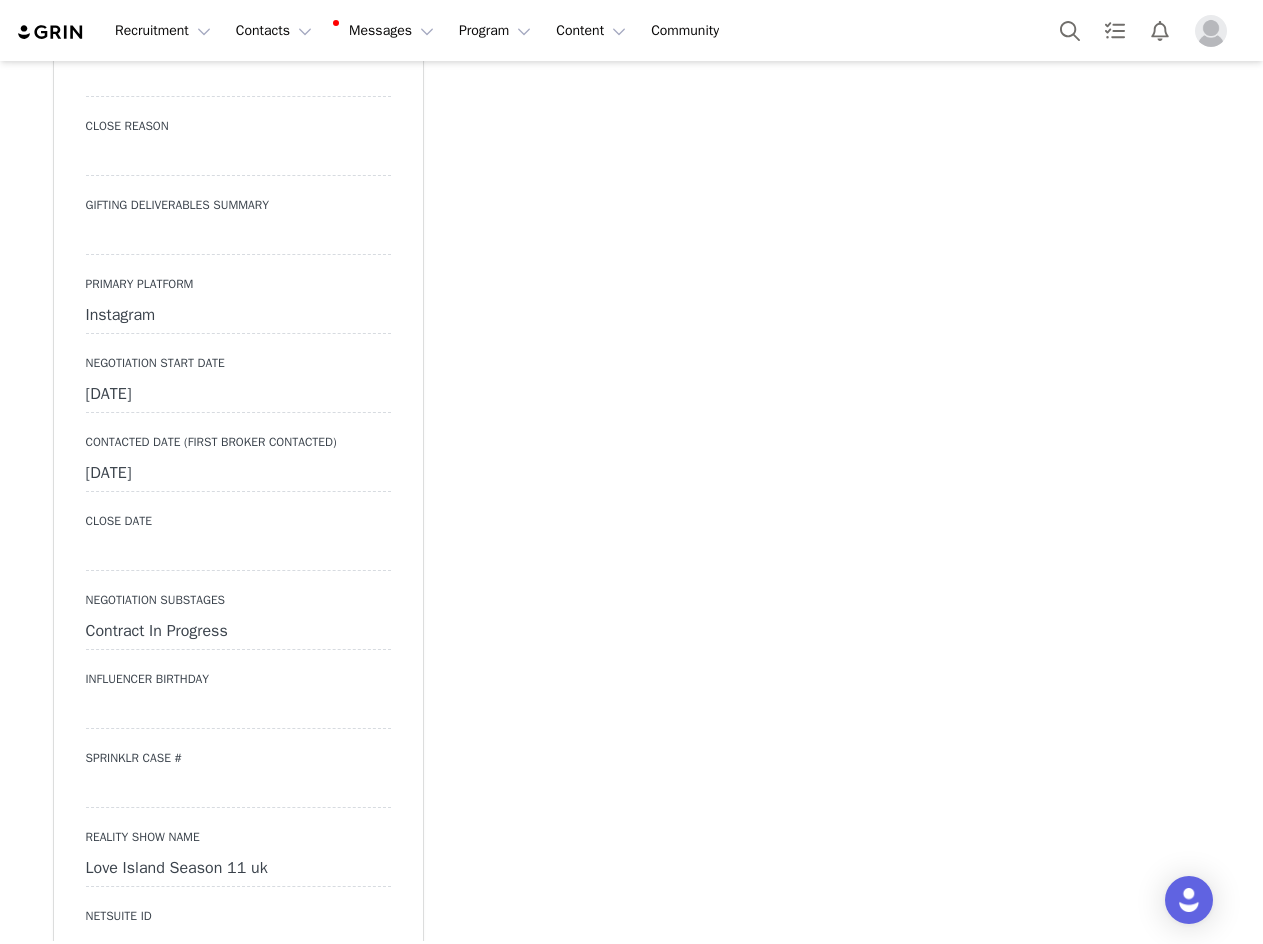 click on "Instagram" at bounding box center [238, 316] 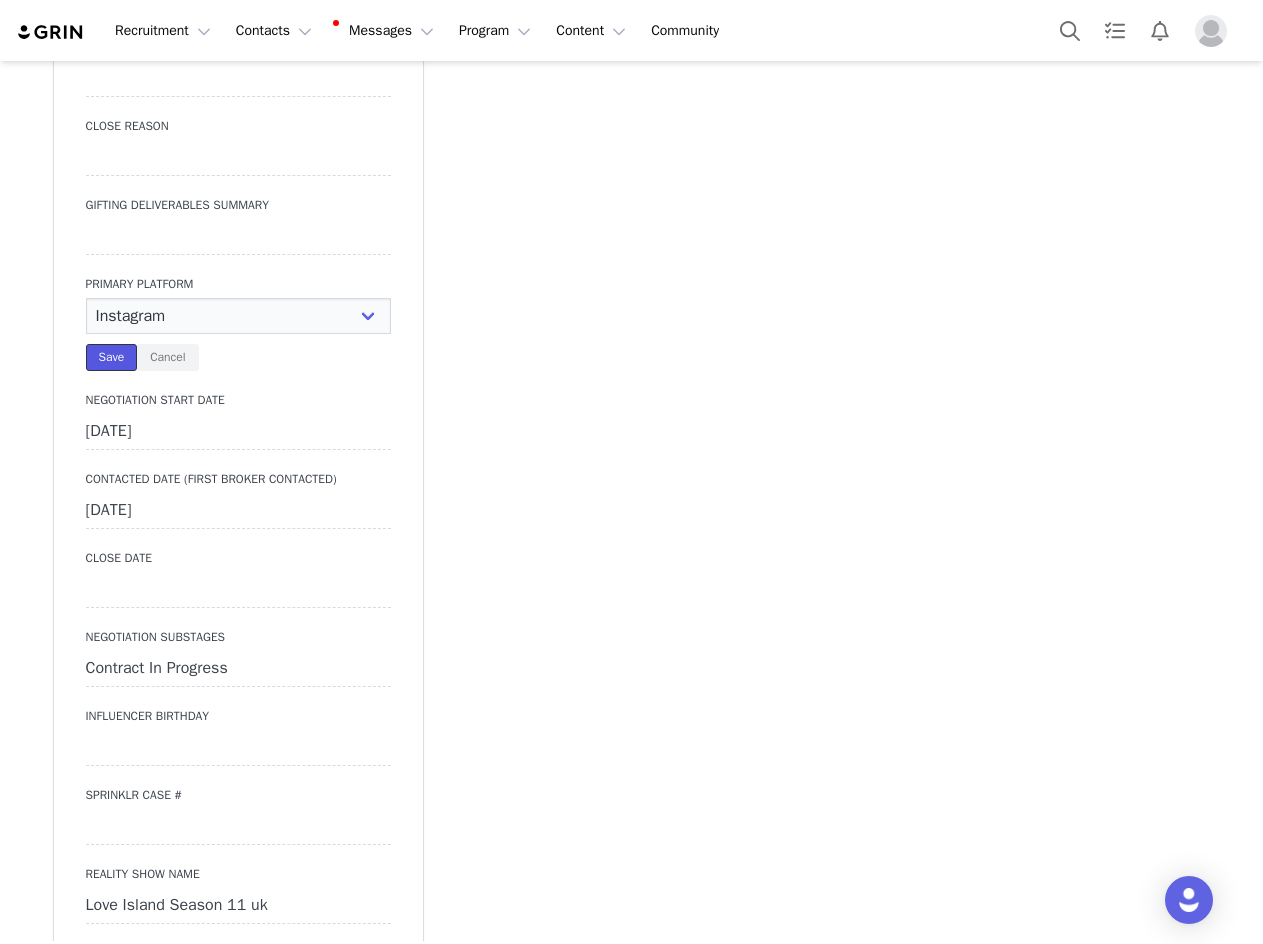 click on "Save" at bounding box center [112, 357] 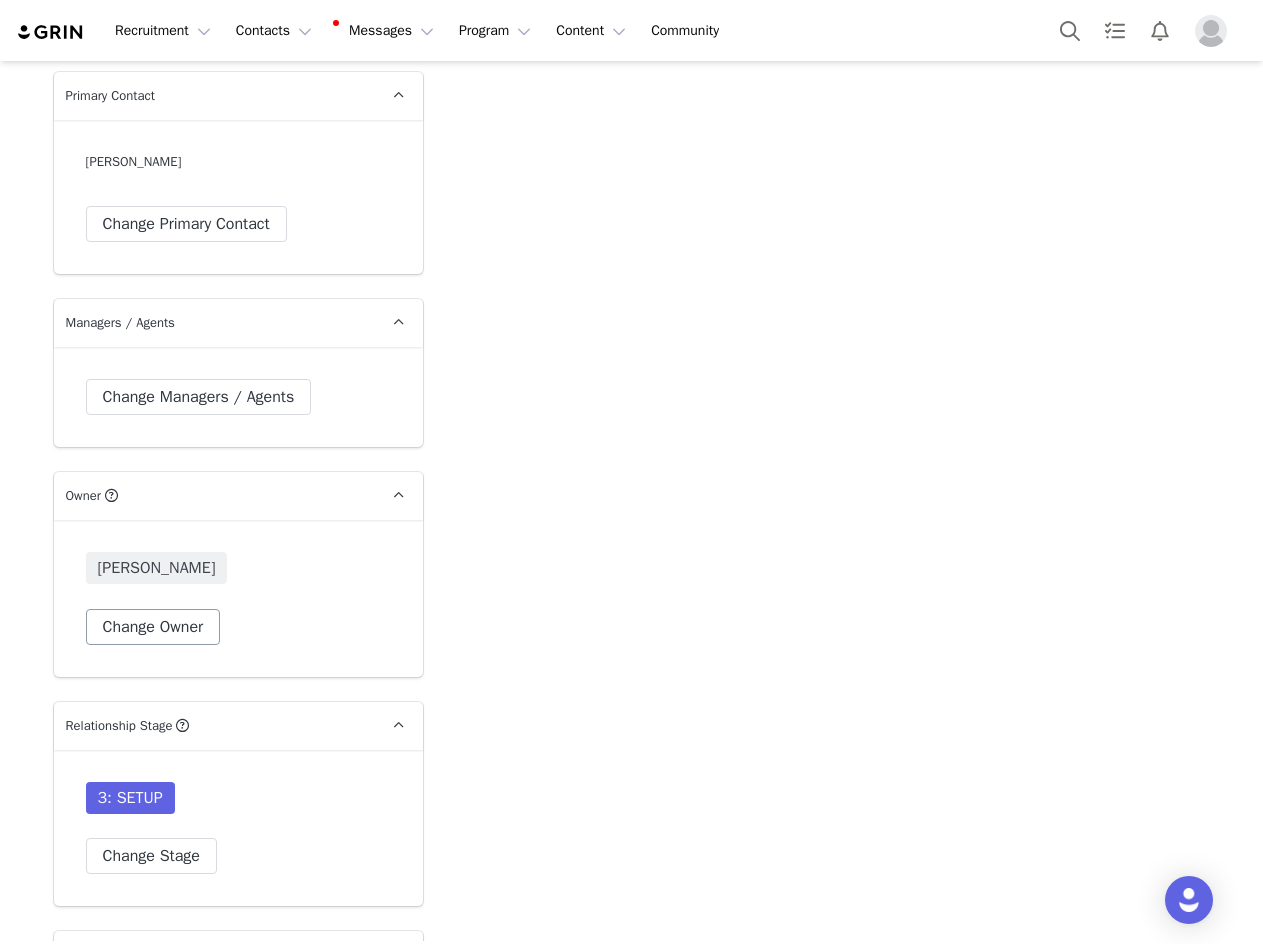 scroll, scrollTop: 4900, scrollLeft: 0, axis: vertical 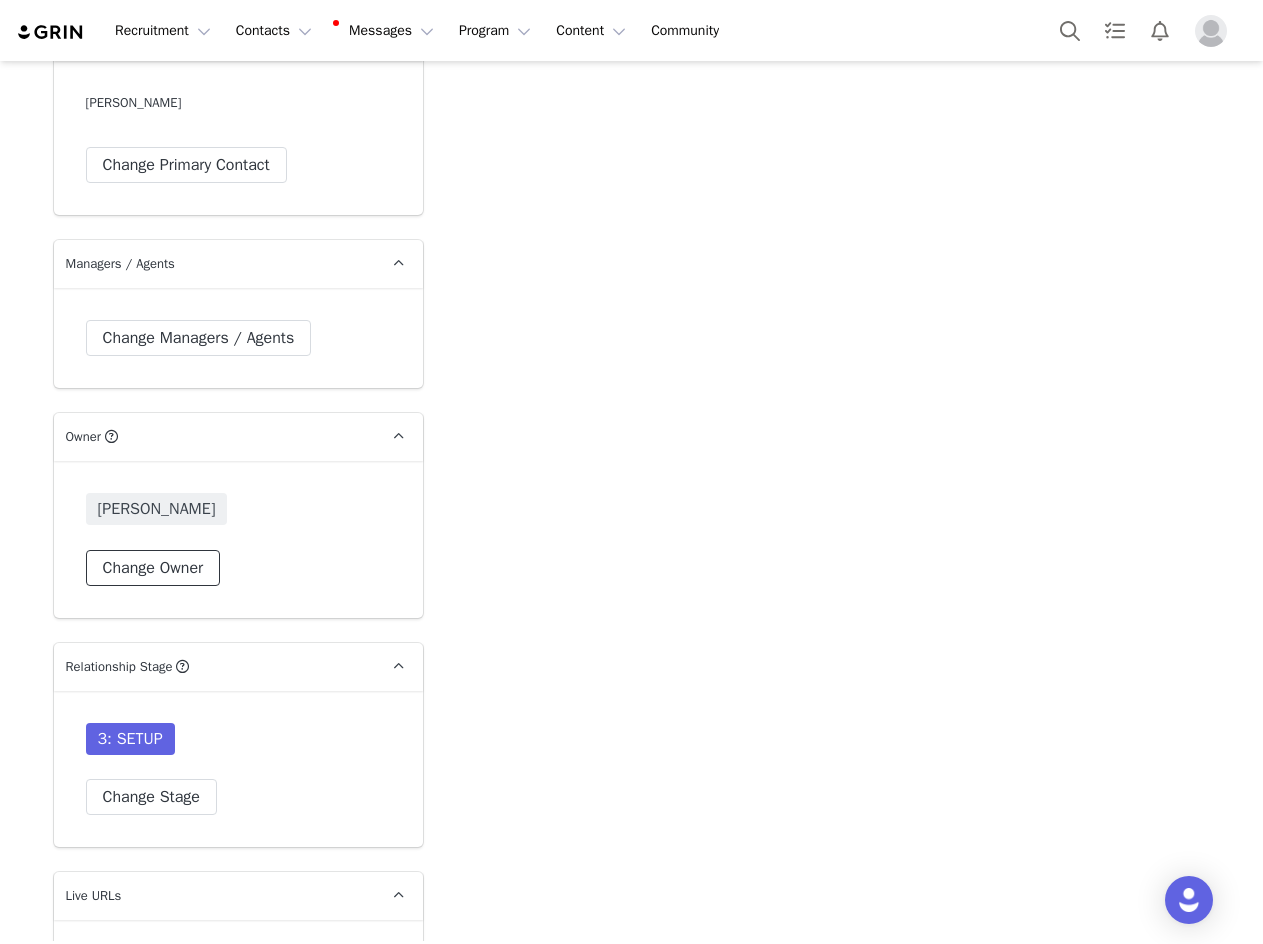 click on "Change Owner" at bounding box center [153, 568] 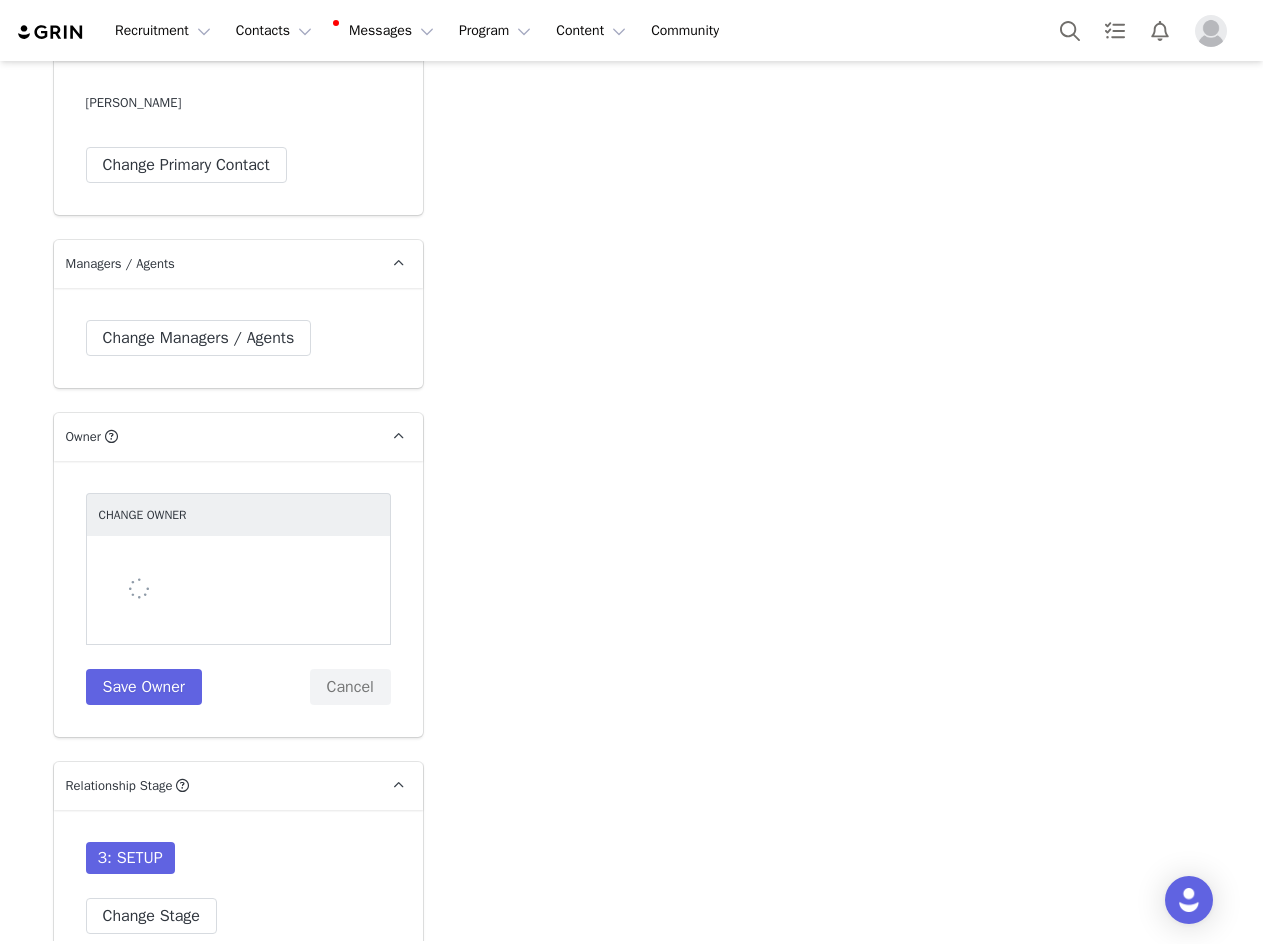 select on "c815e7de-f80e-49c3-8a64-fce148b76947" 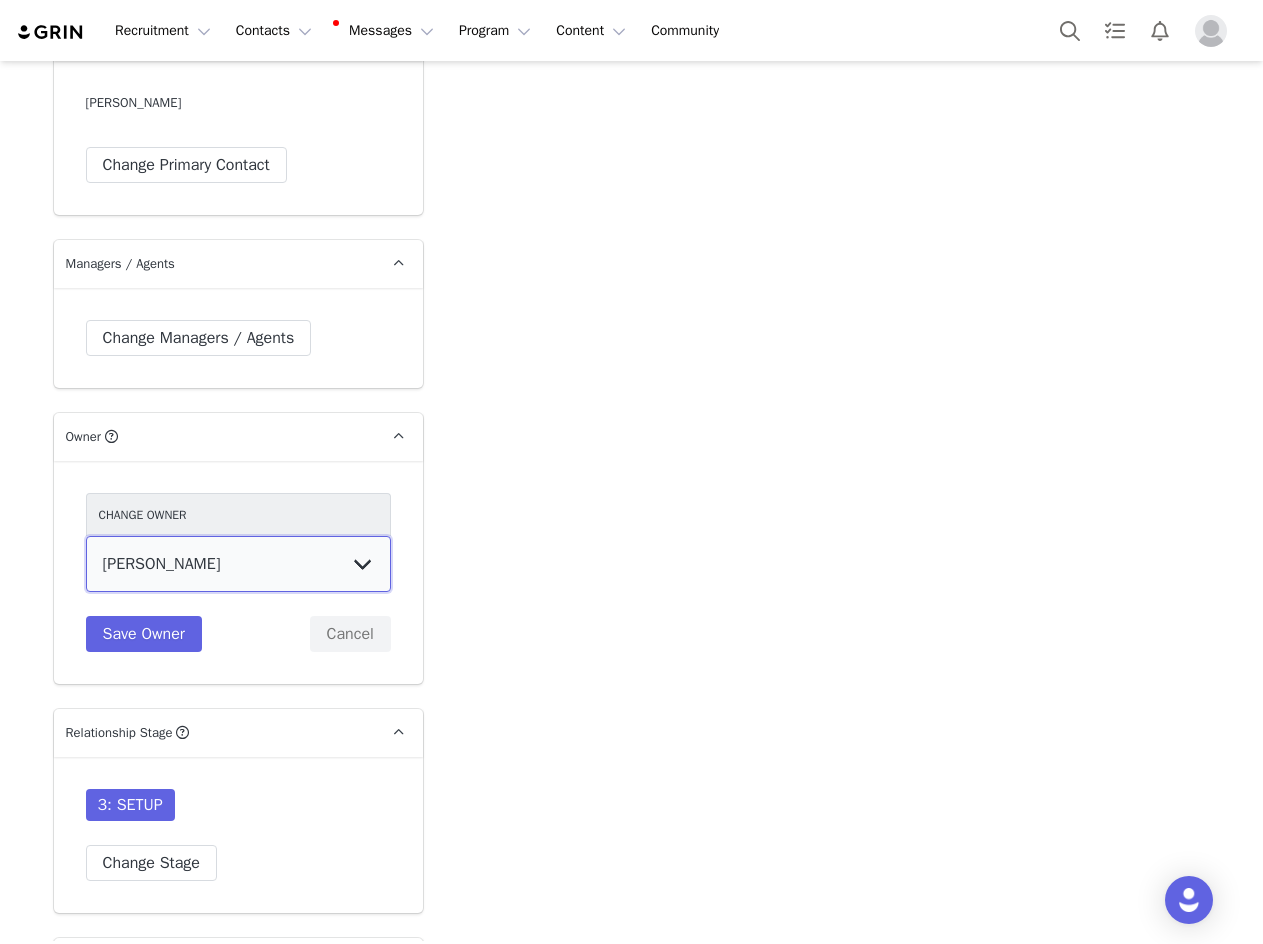 click on "Cali .   [PERSON_NAME]   [PERSON_NAME]   [PERSON_NAME]   [PERSON_NAME]   [PERSON_NAME]   [PERSON_NAME] [PERSON_NAME] H   [PERSON_NAME] [PERSON_NAME] .   [PERSON_NAME]   [PERSON_NAME] .   [PERSON_NAME]   [PERSON_NAME] .   [PERSON_NAME]   [PERSON_NAME]   [PERSON_NAME][EMAIL_ADDRESS][DOMAIN_NAME] .   Nyjeri [PERSON_NAME]   [PERSON_NAME]   [PERSON_NAME]   [PERSON_NAME]   [PERSON_NAME] [PERSON_NAME]   [PERSON_NAME]   [PERSON_NAME]   [PERSON_NAME]   [PERSON_NAME]   [PERSON_NAME]   [PERSON_NAME]   [PERSON_NAME]   [PERSON_NAME]   [PERSON_NAME]   [PERSON_NAME]   [PERSON_NAME]   [PERSON_NAME]   [PERSON_NAME]   [PERSON_NAME]   [PERSON_NAME]   [PERSON_NAME]   [PERSON_NAME]   [PERSON_NAME]   [PERSON_NAME]   [PERSON_NAME]   [PERSON_NAME]   [PERSON_NAME]   [PERSON_NAME]   [PERSON_NAME]   [PERSON_NAME]   [PERSON_NAME]   [PERSON_NAME]   [PERSON_NAME]   [PERSON_NAME]   [PERSON_NAME]   [PERSON_NAME]   [PERSON_NAME]   [PERSON_NAME]" at bounding box center (238, 564) 